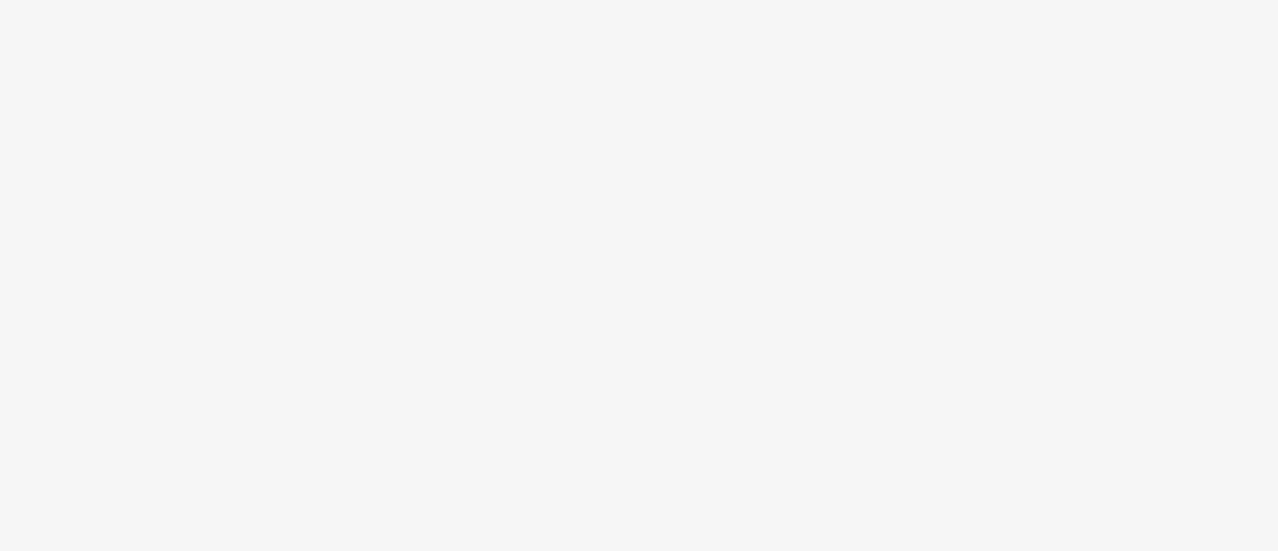 scroll, scrollTop: 0, scrollLeft: 0, axis: both 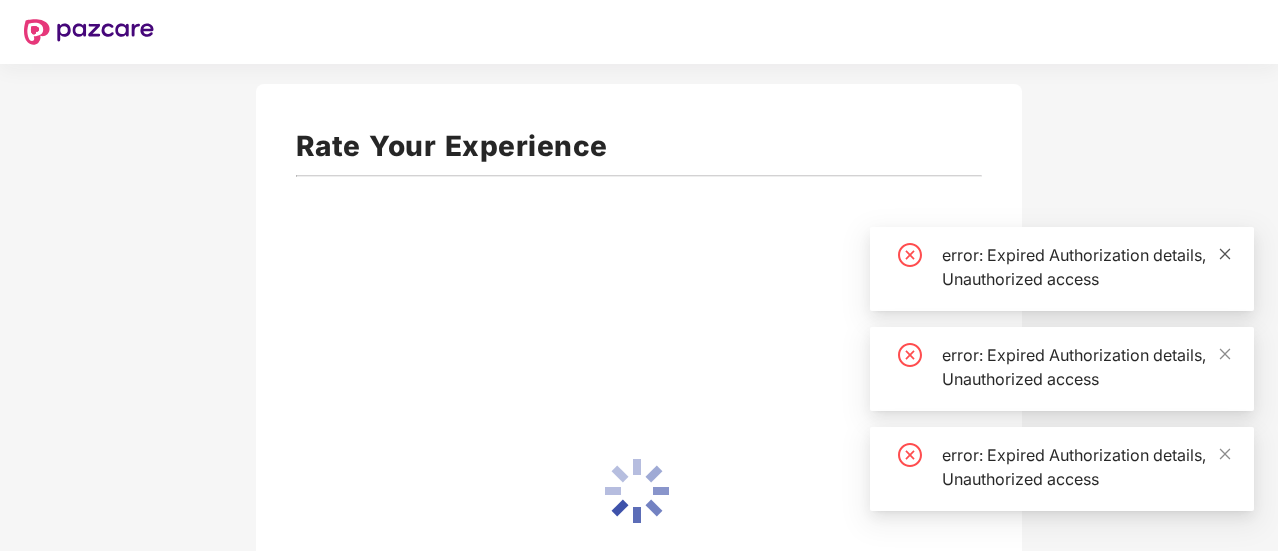 click 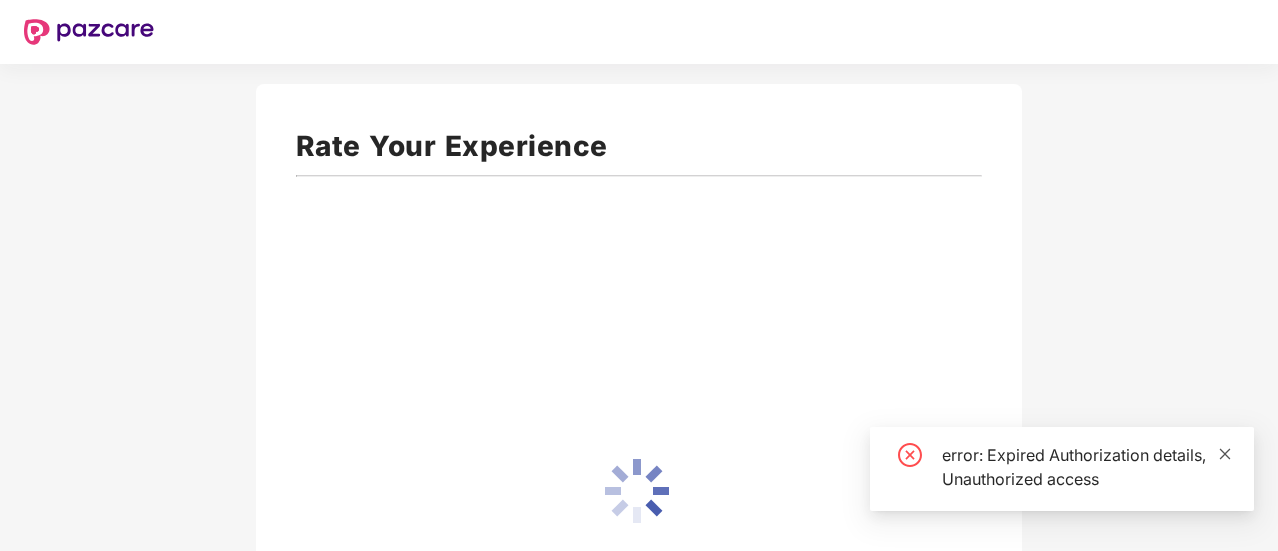 click 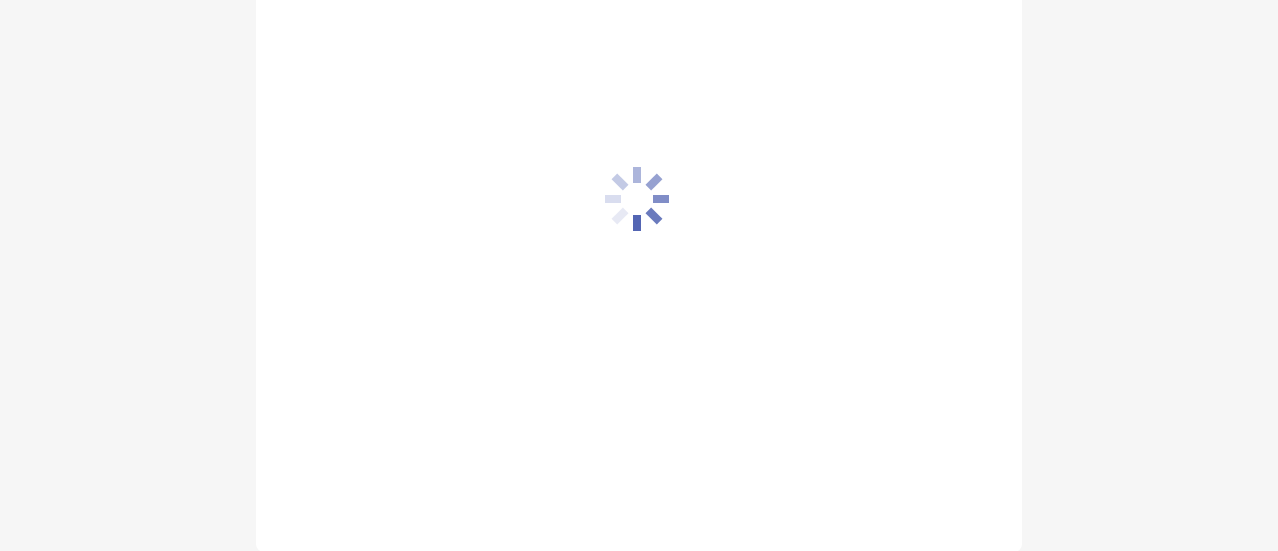 scroll, scrollTop: 0, scrollLeft: 0, axis: both 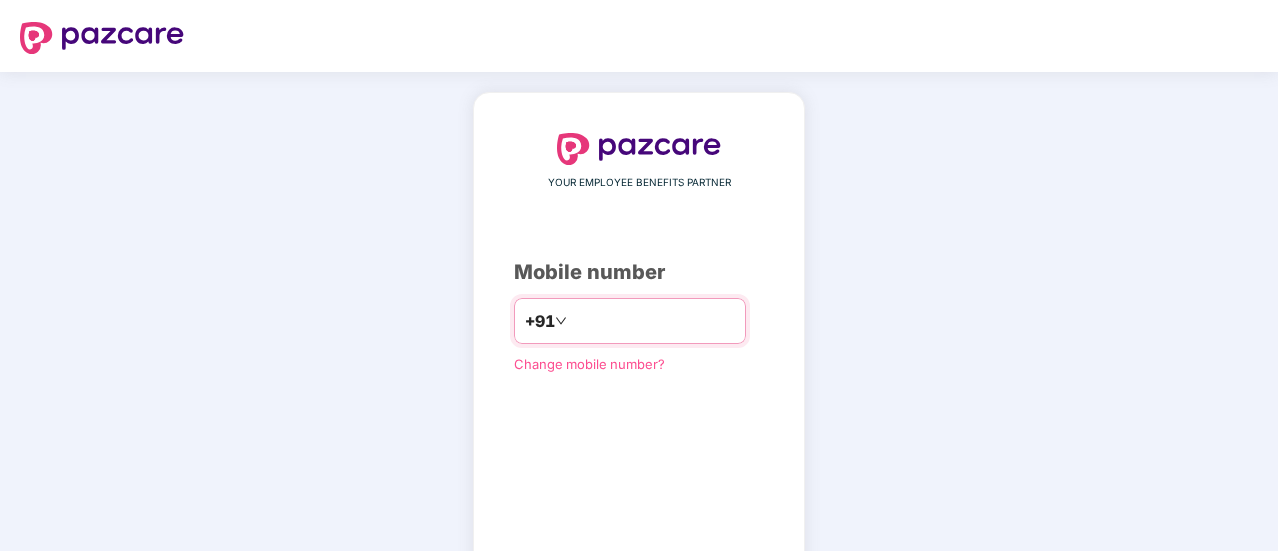 click at bounding box center (653, 321) 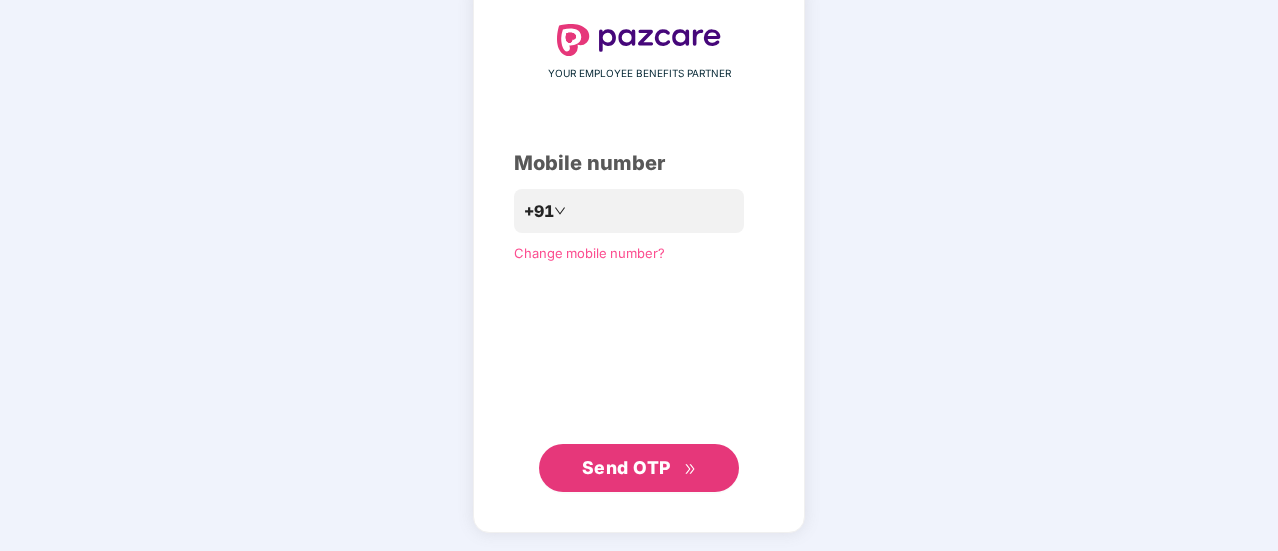 click on "Send OTP" at bounding box center (626, 467) 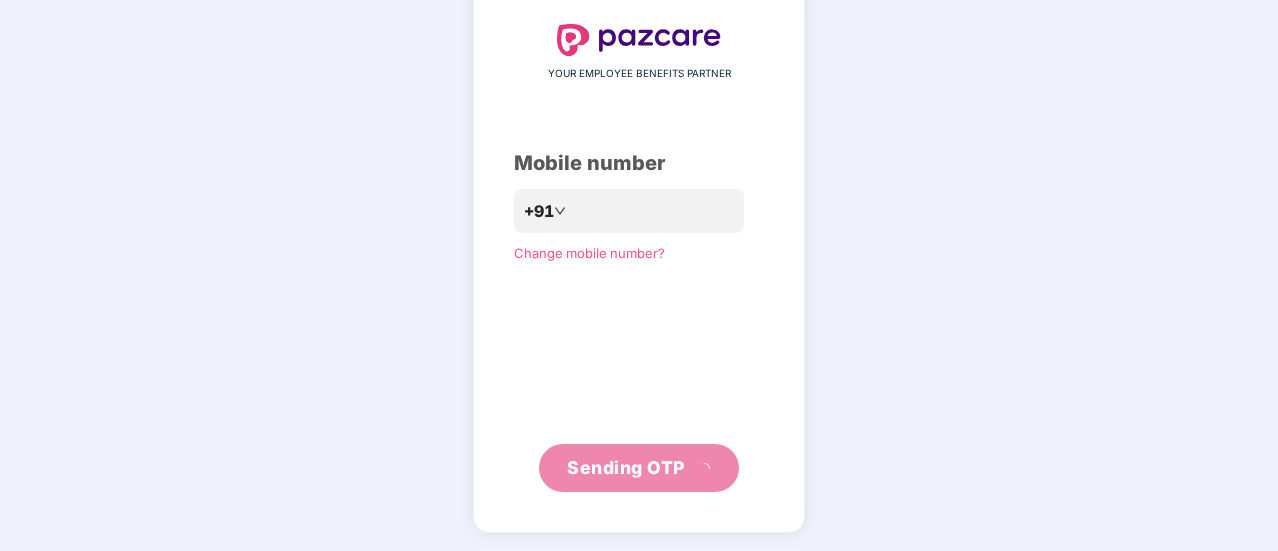 scroll, scrollTop: 100, scrollLeft: 0, axis: vertical 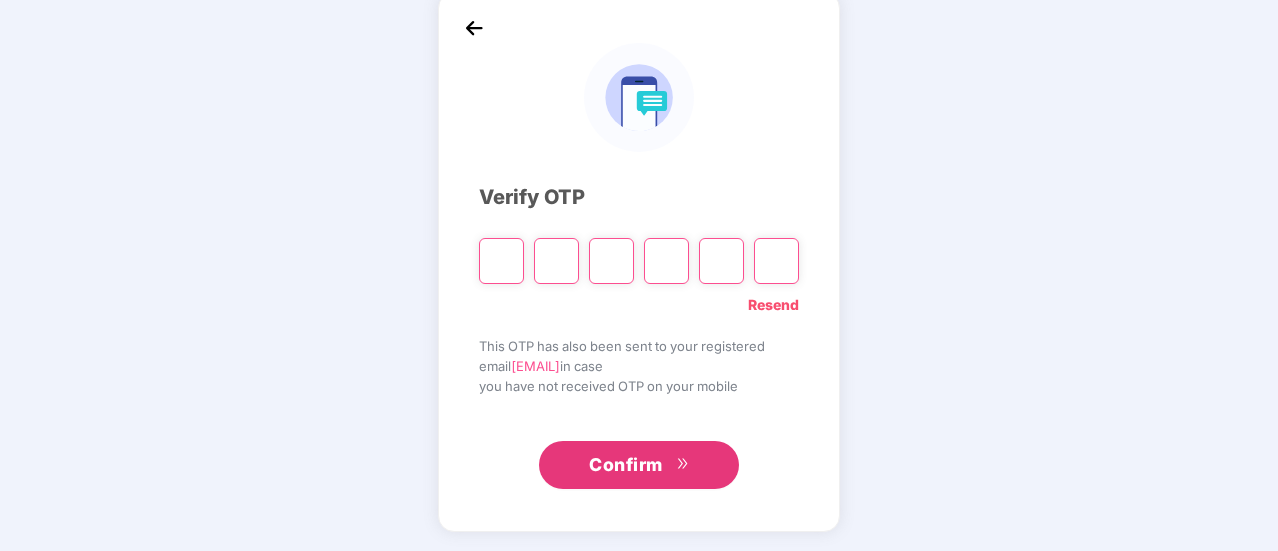 type on "*" 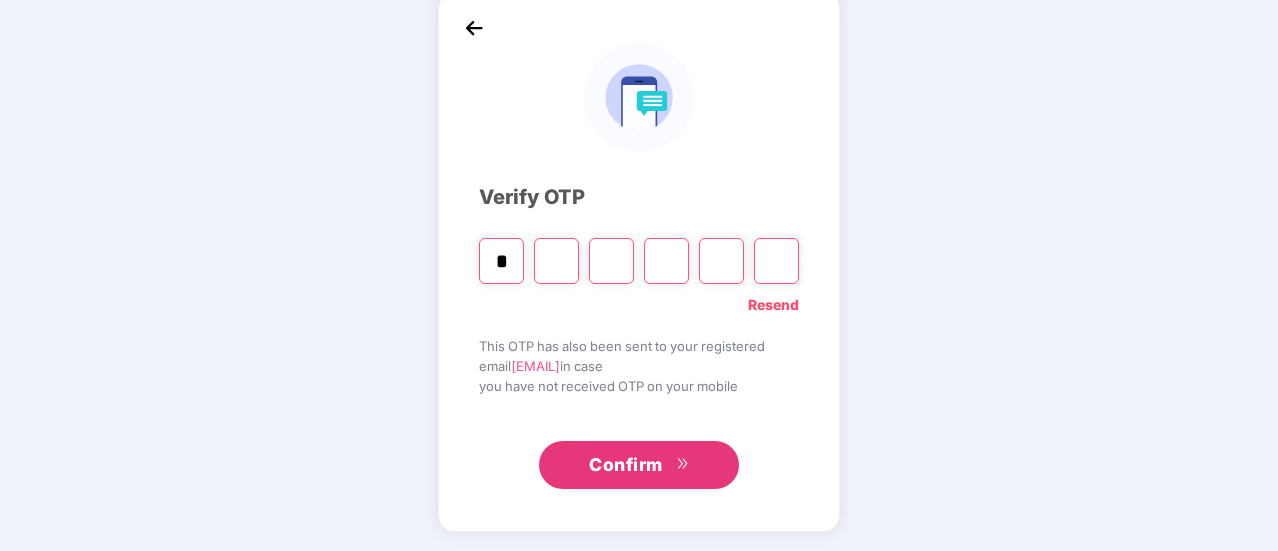 type on "*" 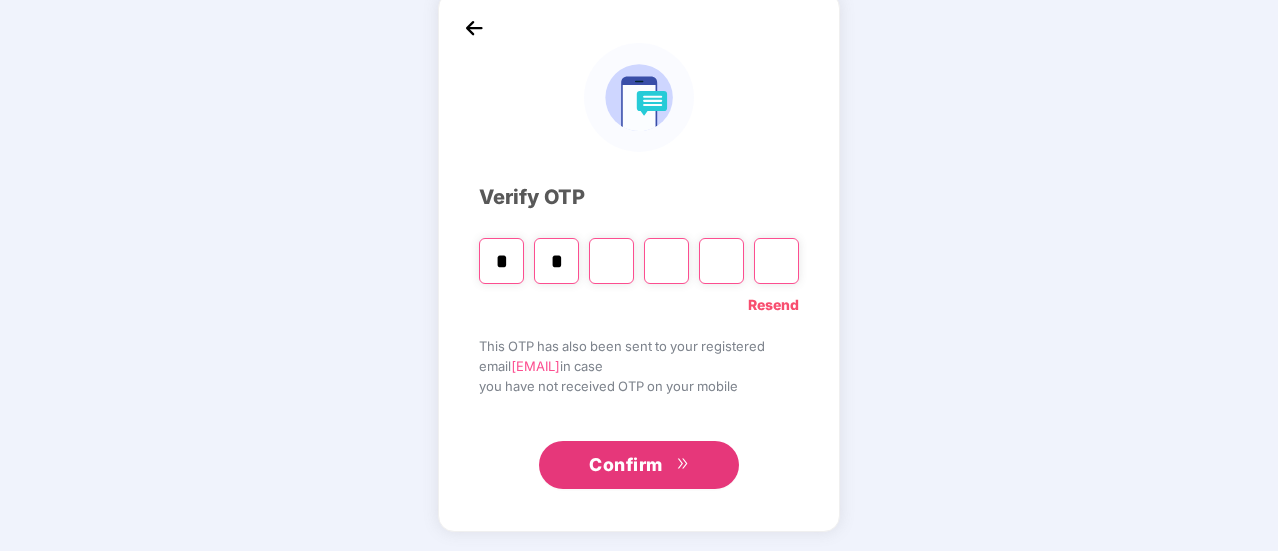 type on "*" 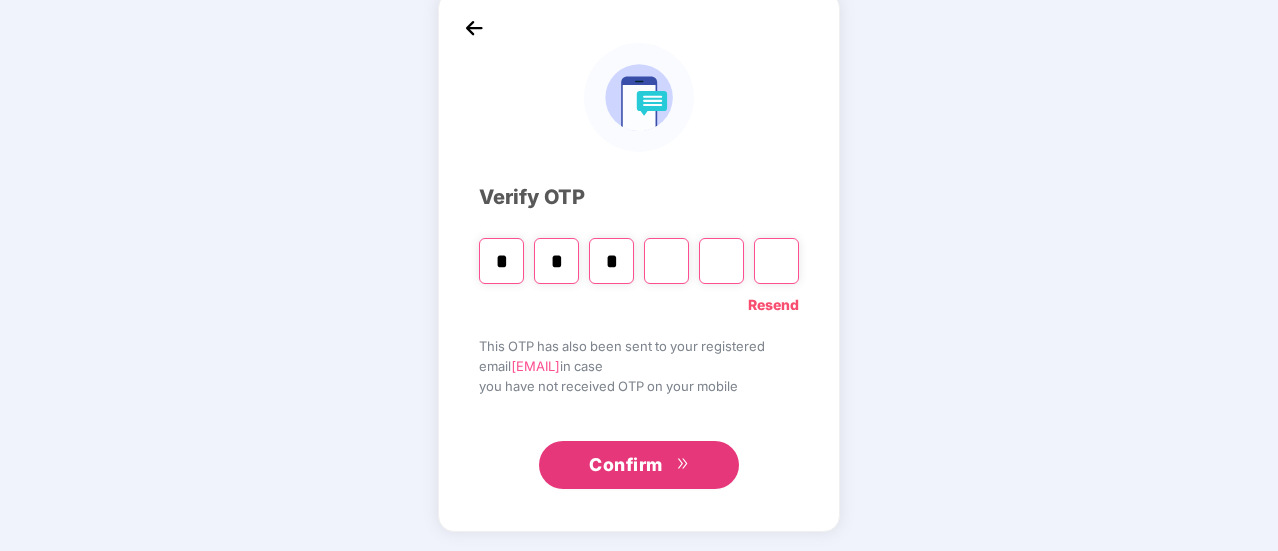 type on "*" 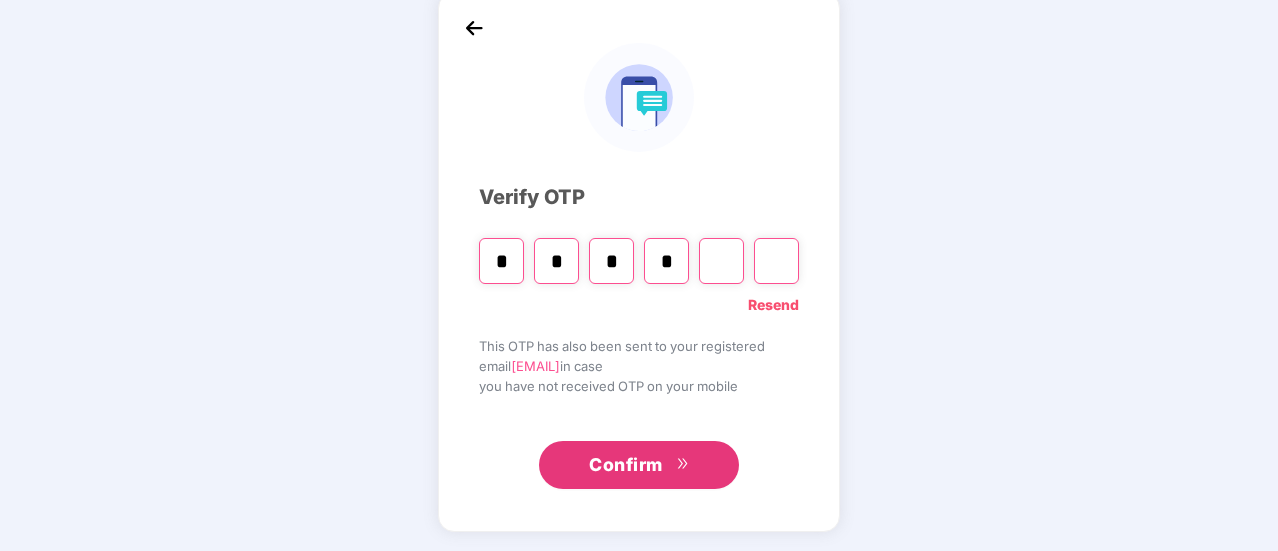 type on "*" 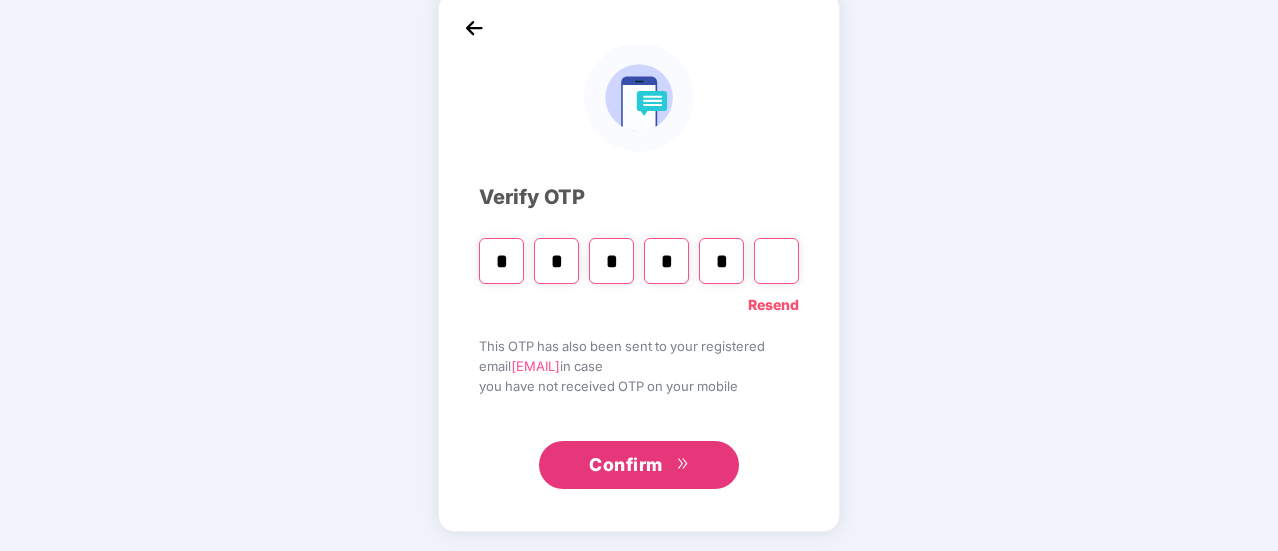 type on "*" 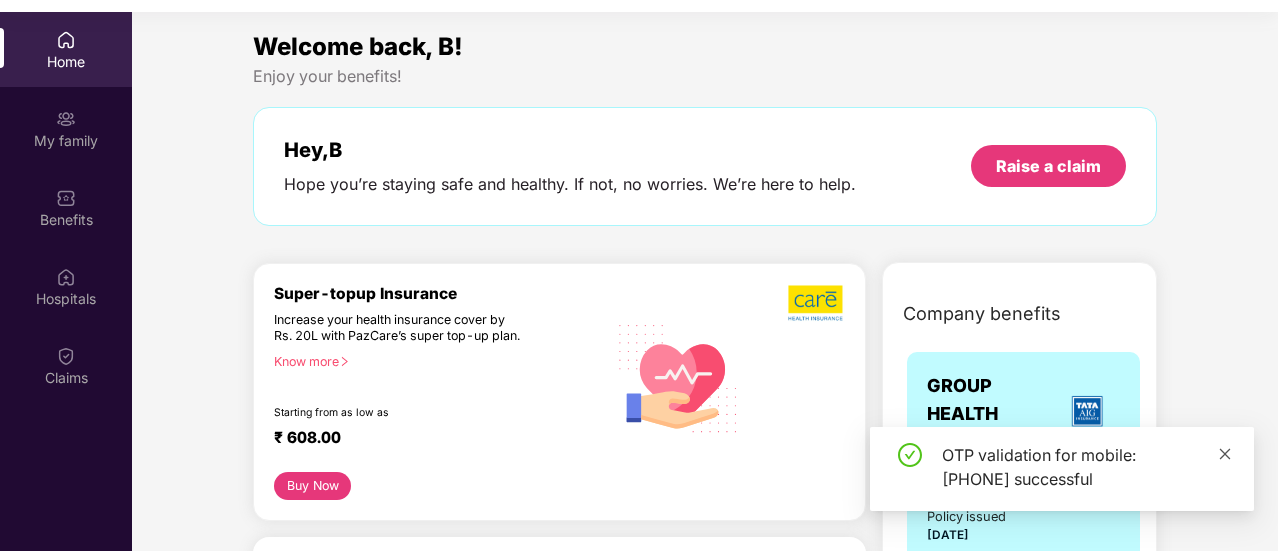 click 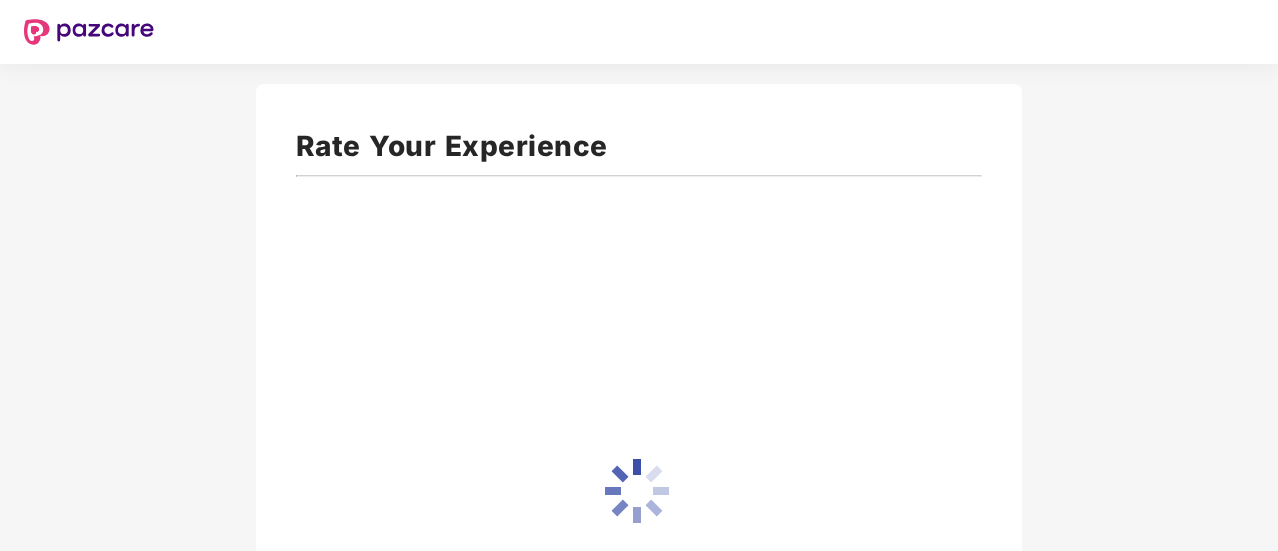 scroll, scrollTop: 0, scrollLeft: 0, axis: both 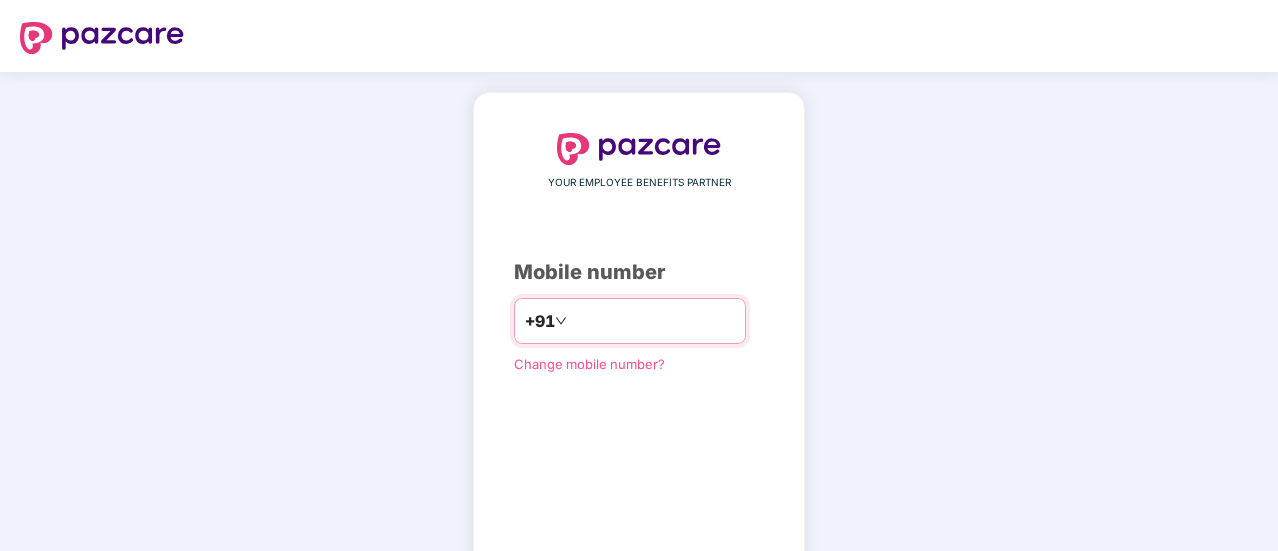 click at bounding box center [653, 321] 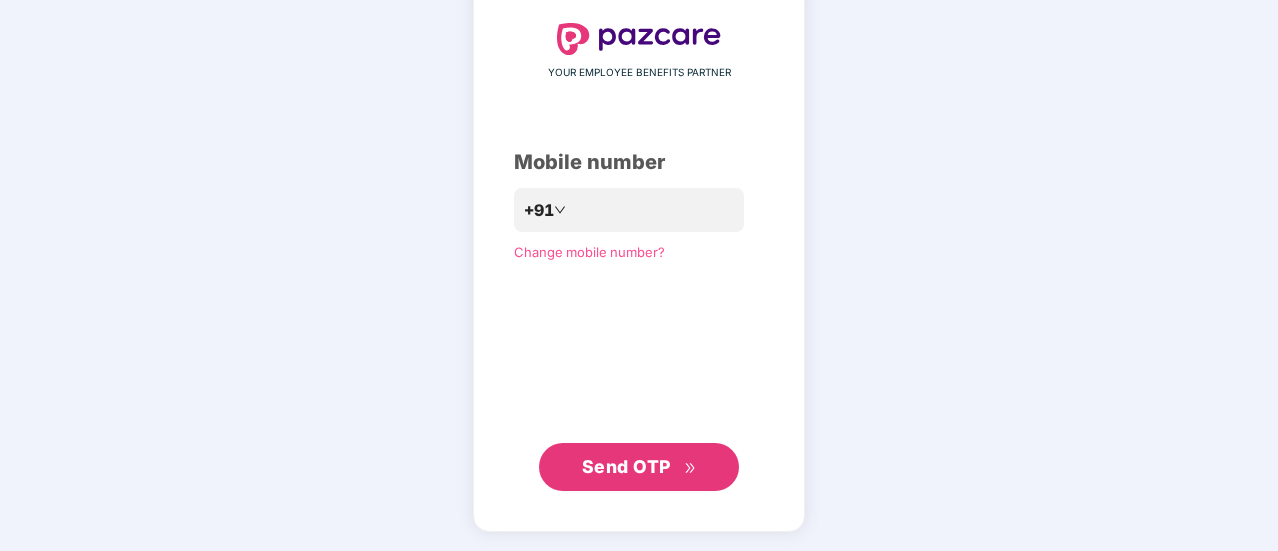click on "Send OTP" at bounding box center [626, 466] 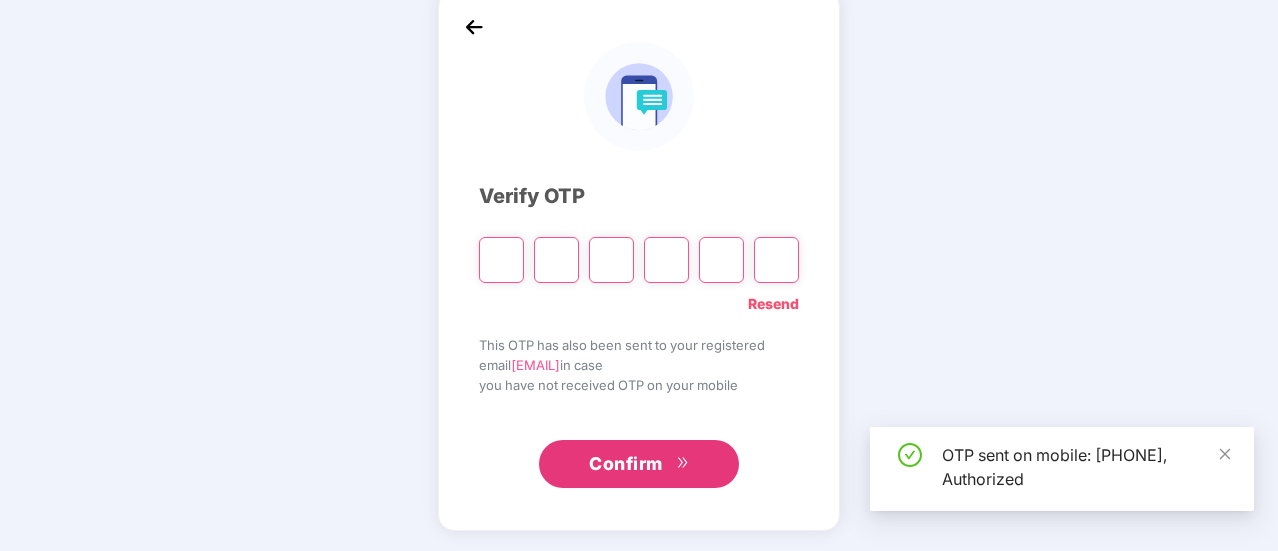 scroll, scrollTop: 100, scrollLeft: 0, axis: vertical 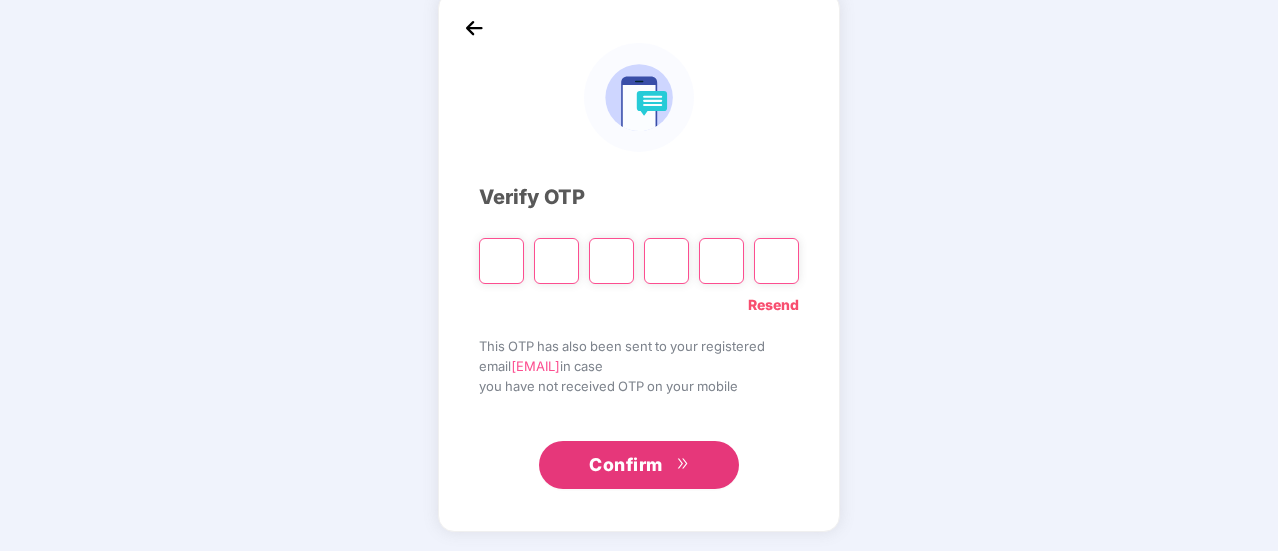 type on "*" 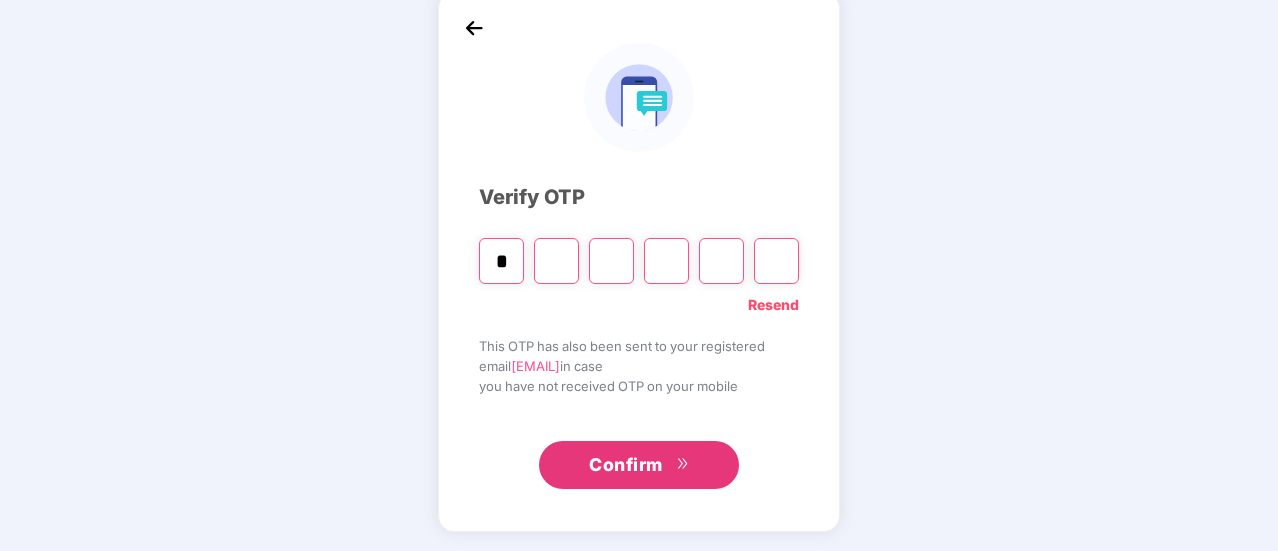type on "*" 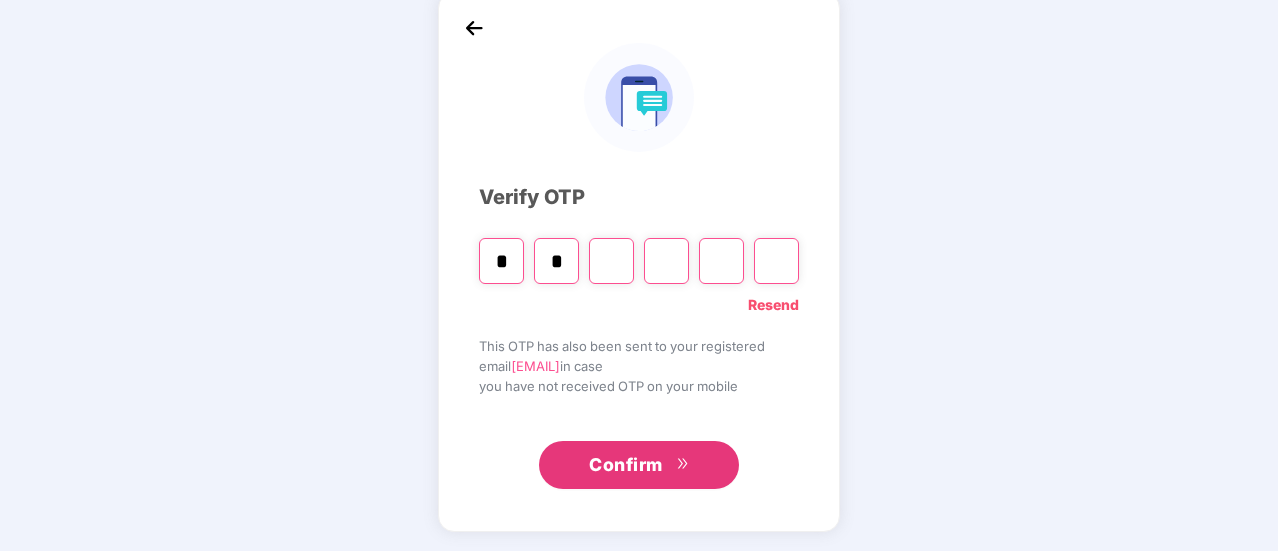 type on "*" 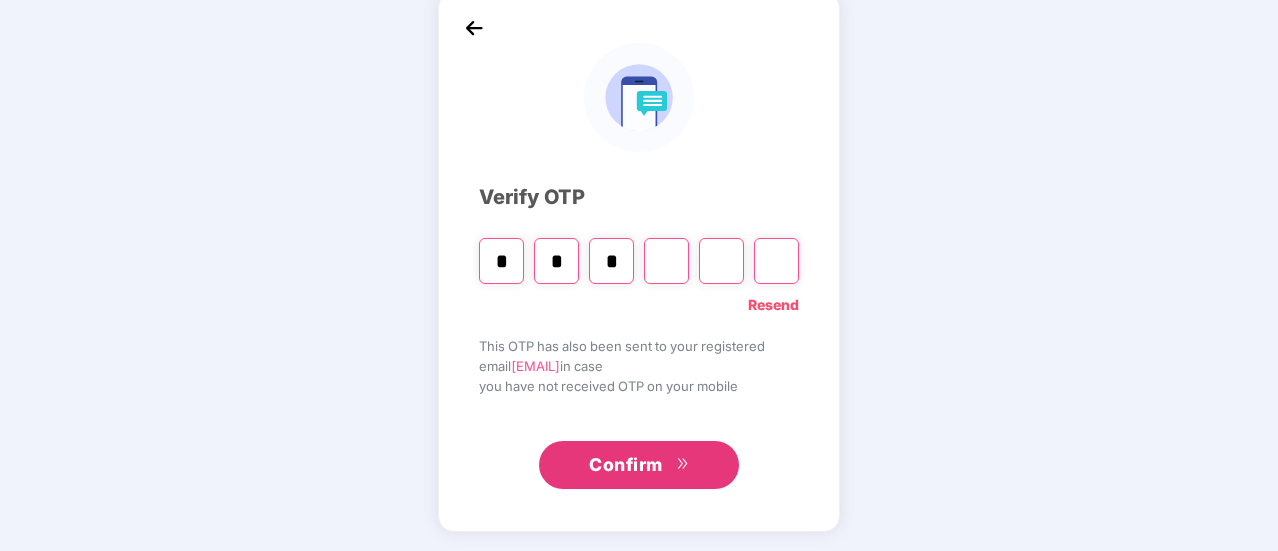 type on "*" 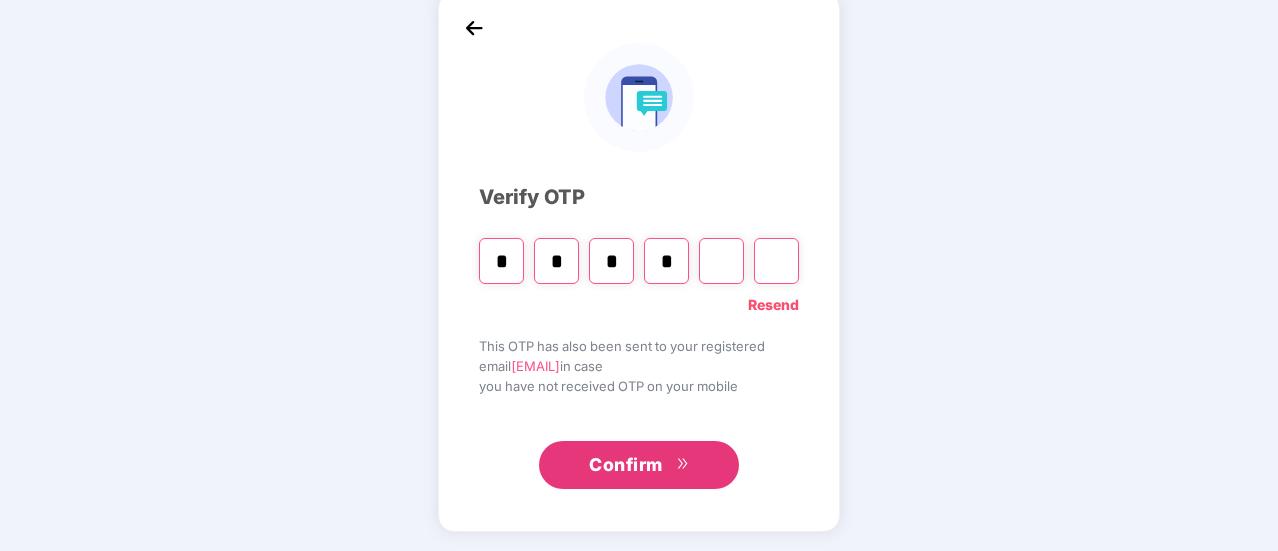 type on "*" 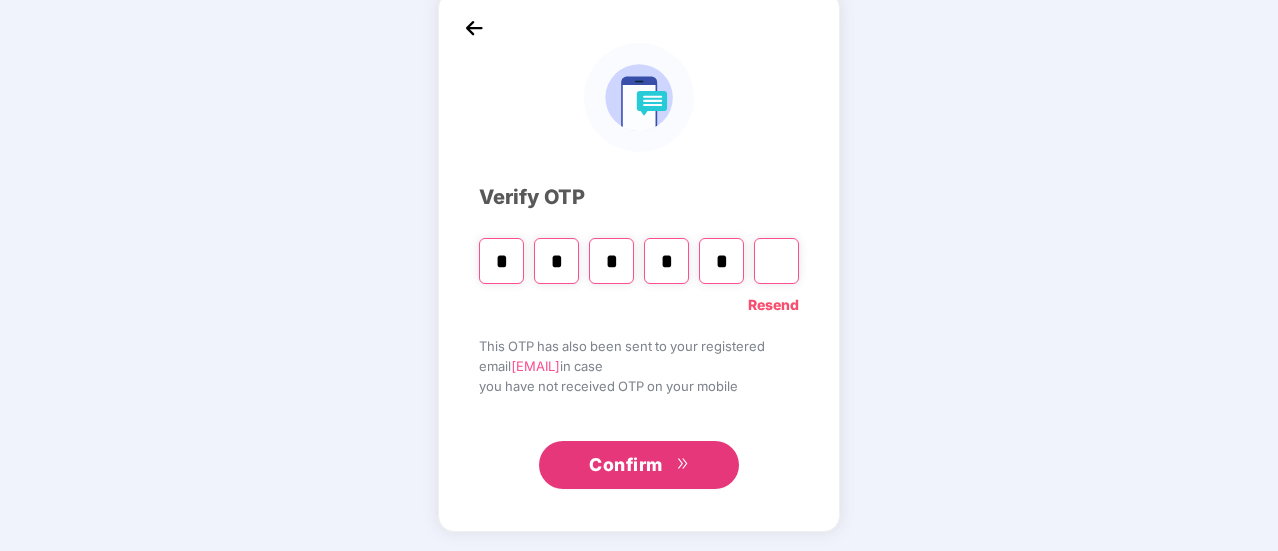 type on "*" 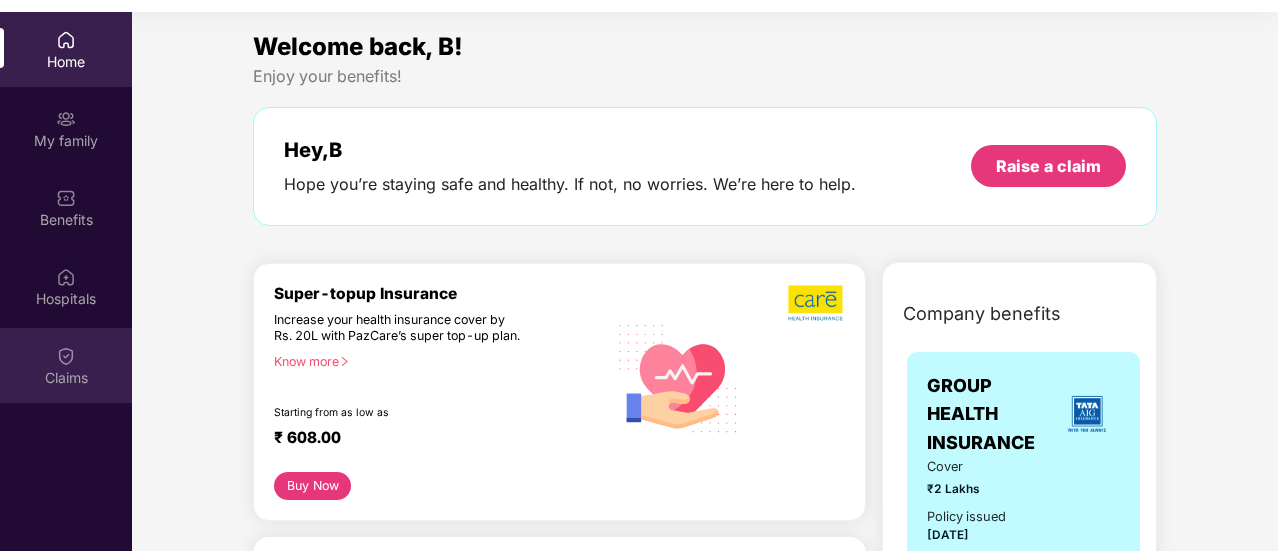 click on "Claims" at bounding box center (66, 365) 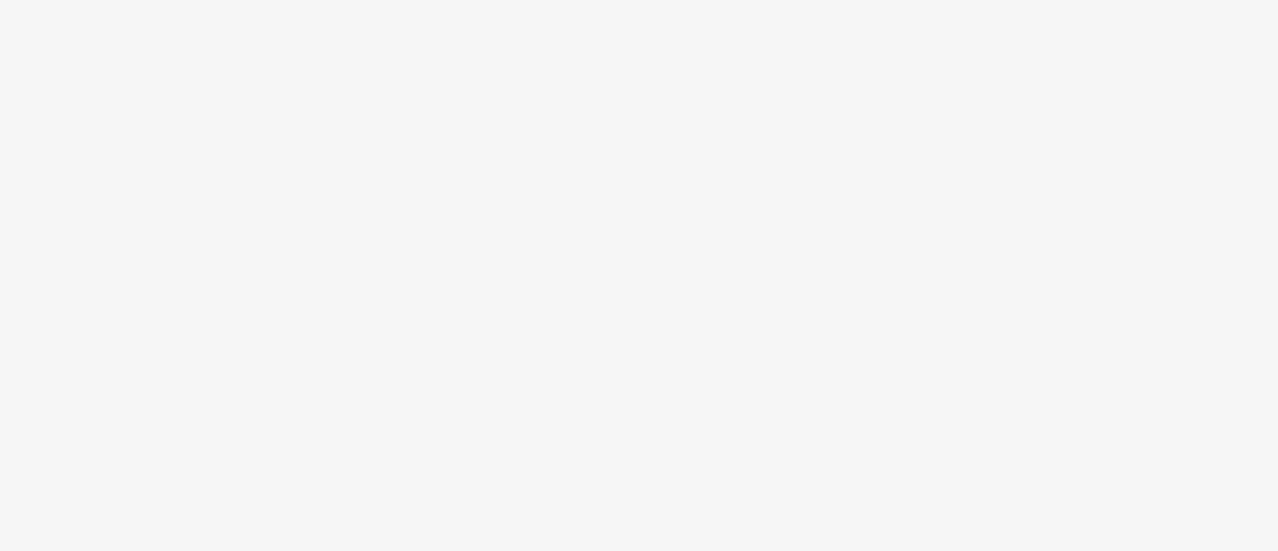 scroll, scrollTop: 0, scrollLeft: 0, axis: both 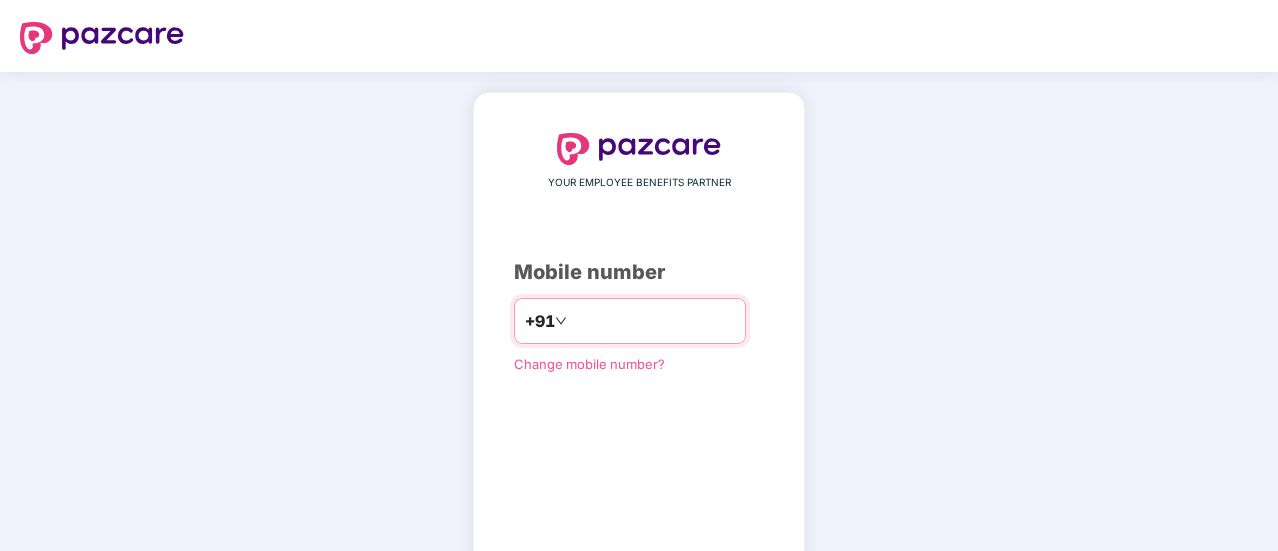 click at bounding box center [653, 321] 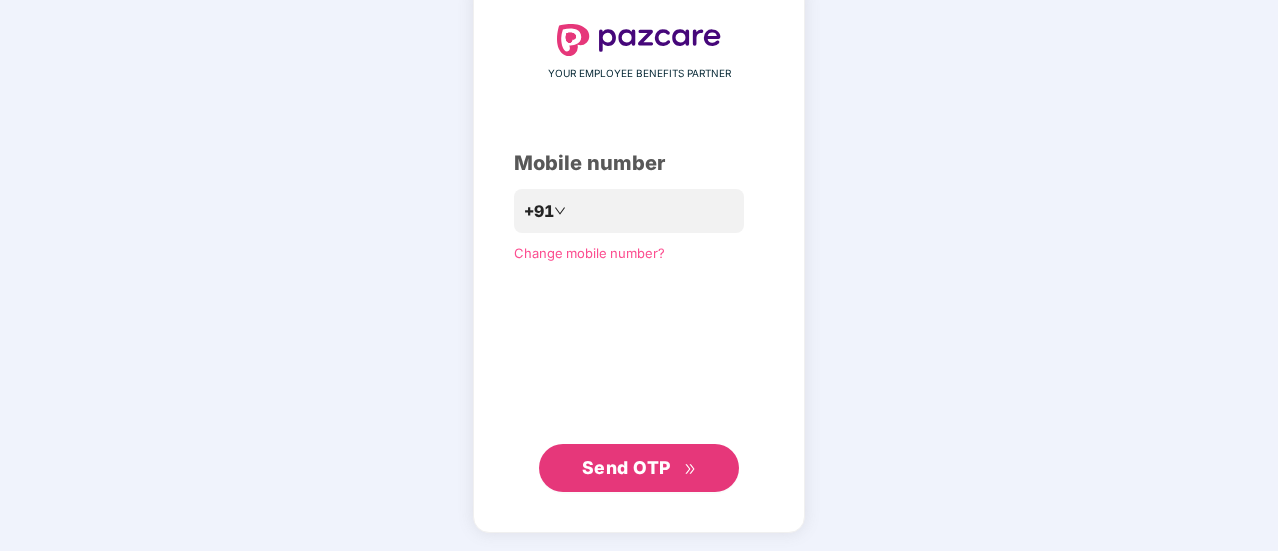 click on "Send OTP" at bounding box center (639, 468) 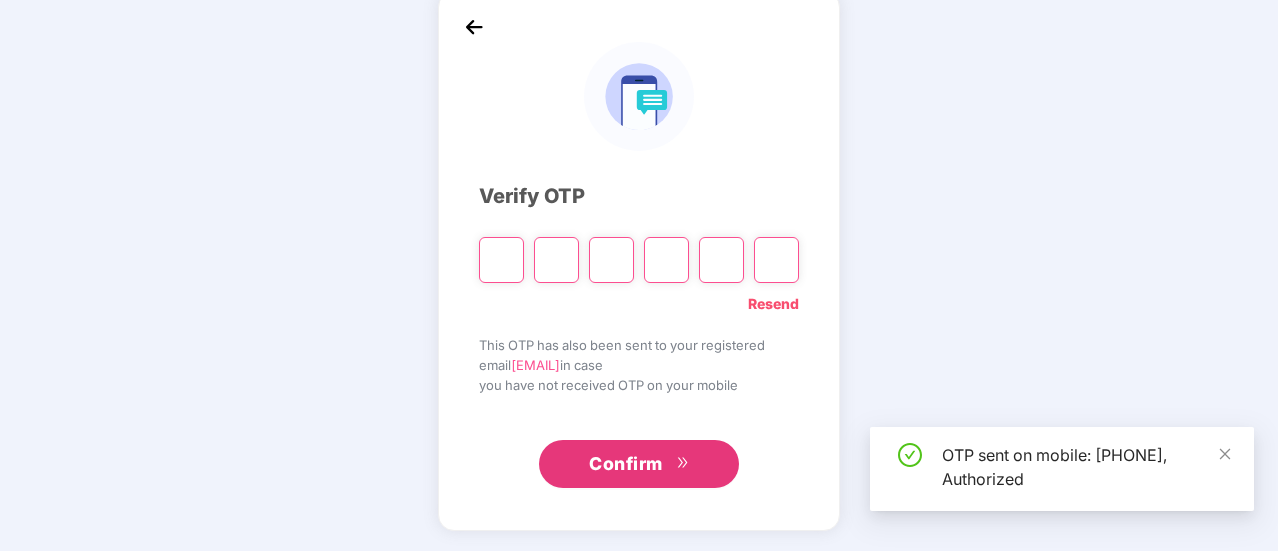 scroll, scrollTop: 100, scrollLeft: 0, axis: vertical 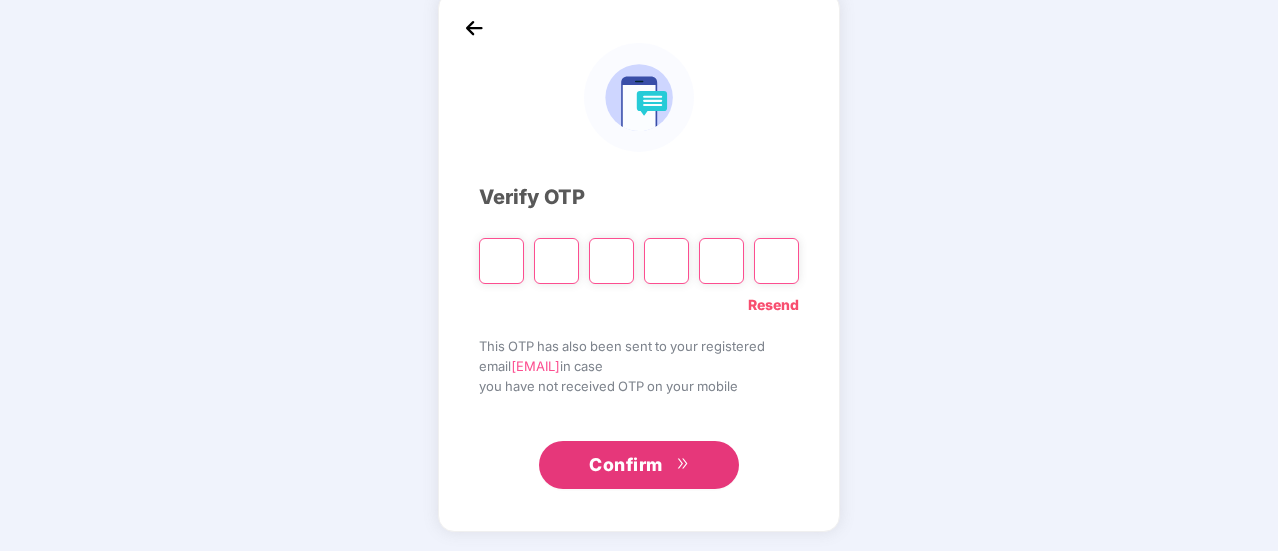 type on "*" 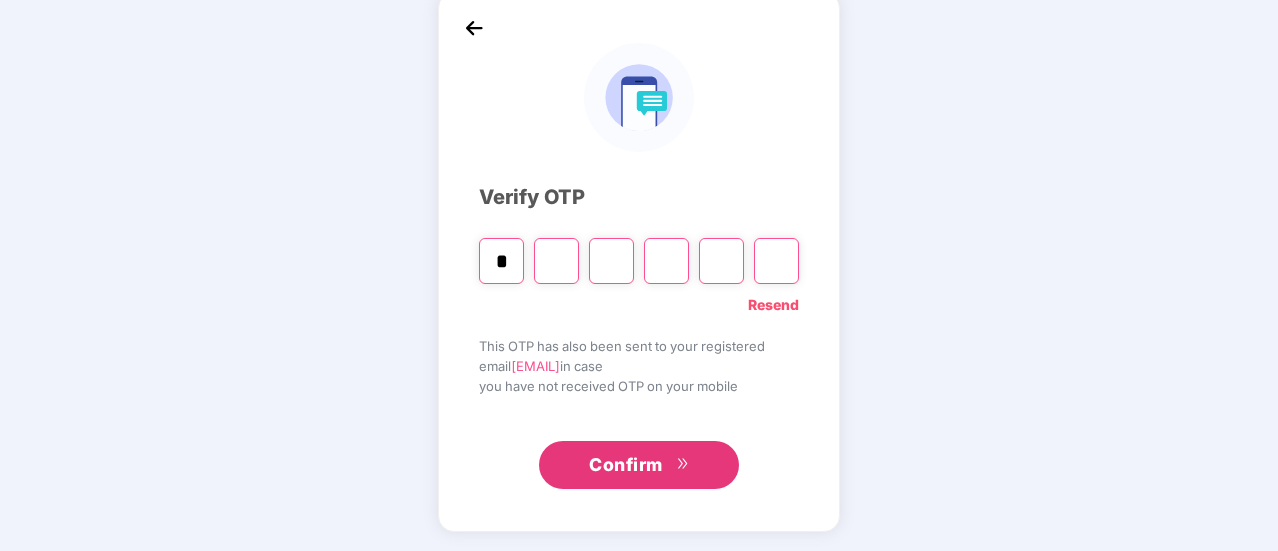 type on "*" 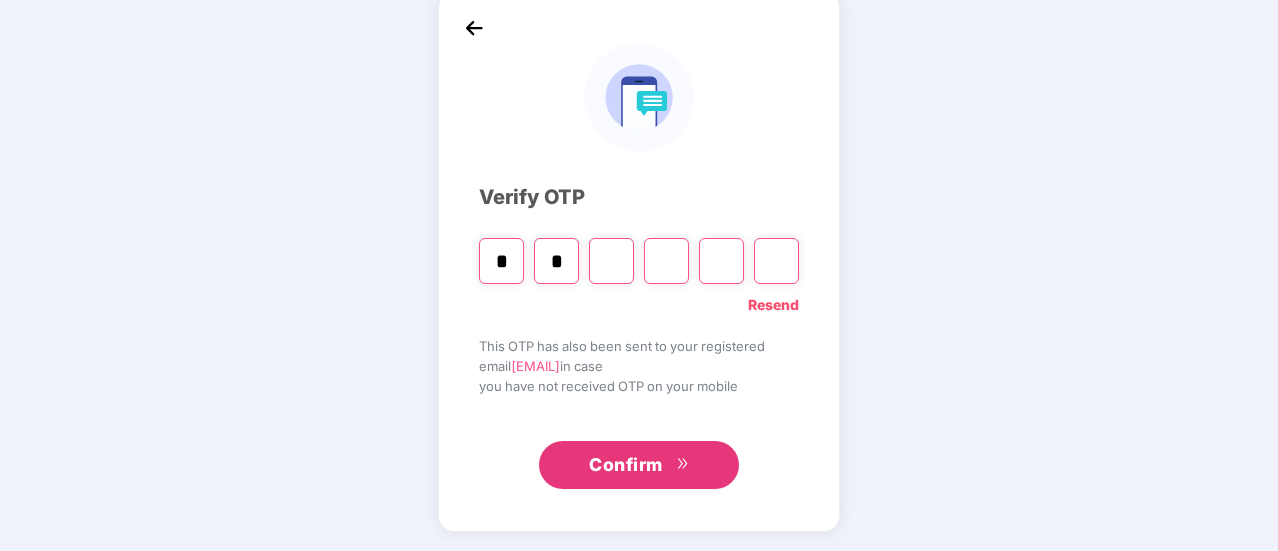 type on "*" 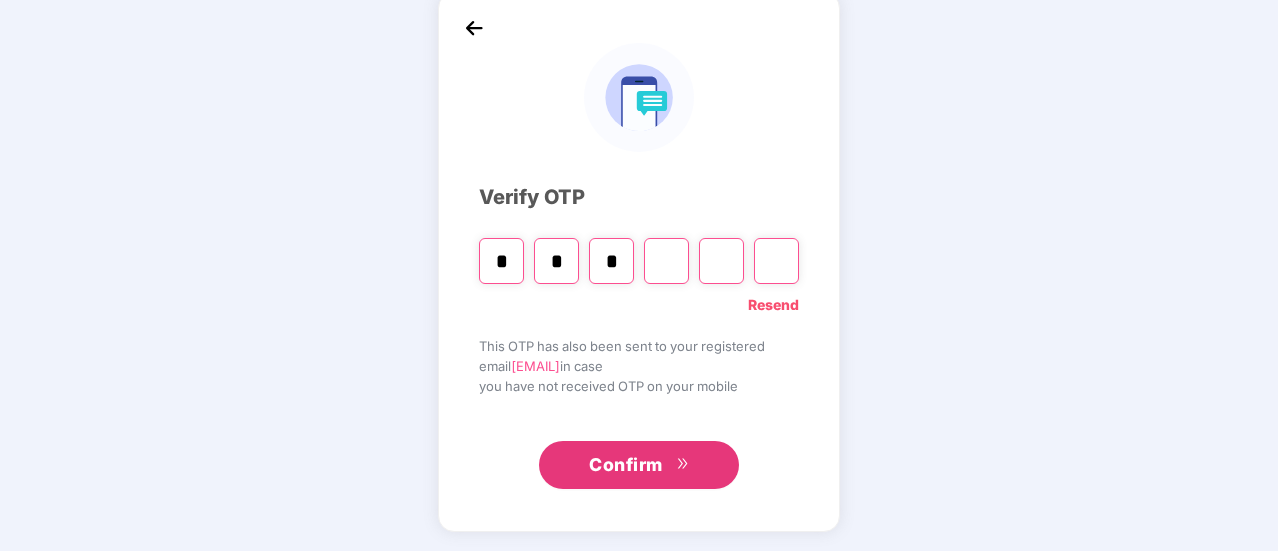 type on "*" 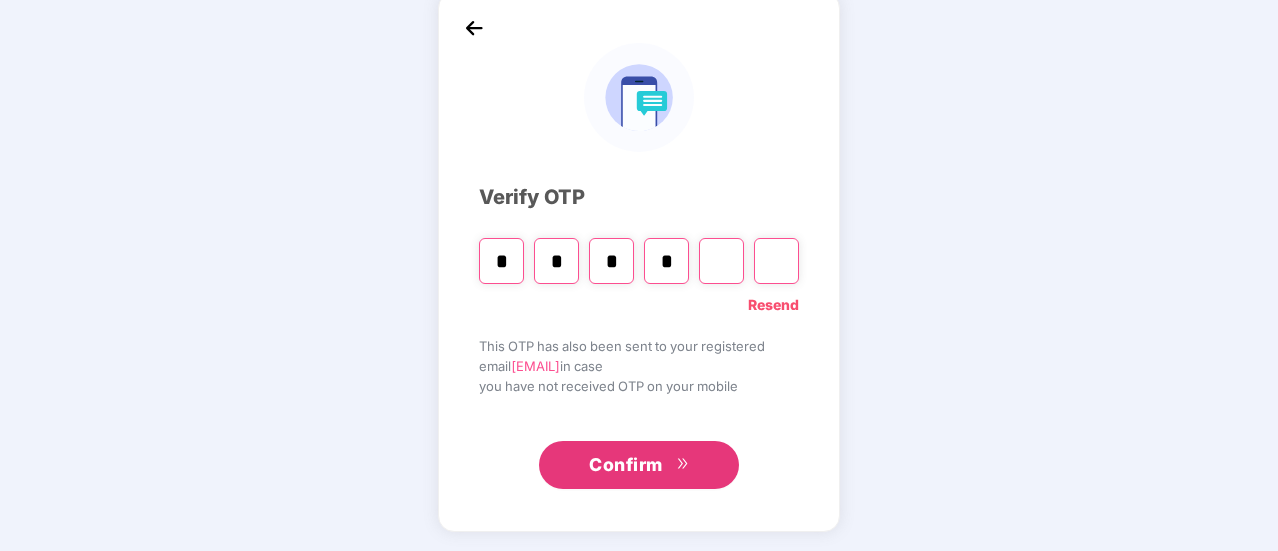 type on "*" 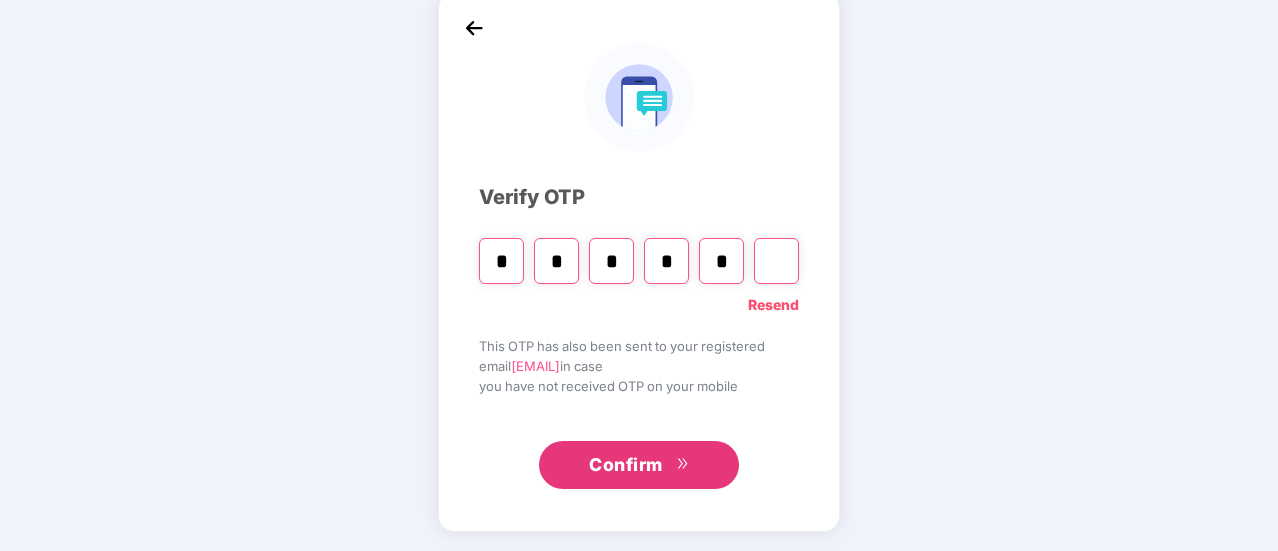 type on "*" 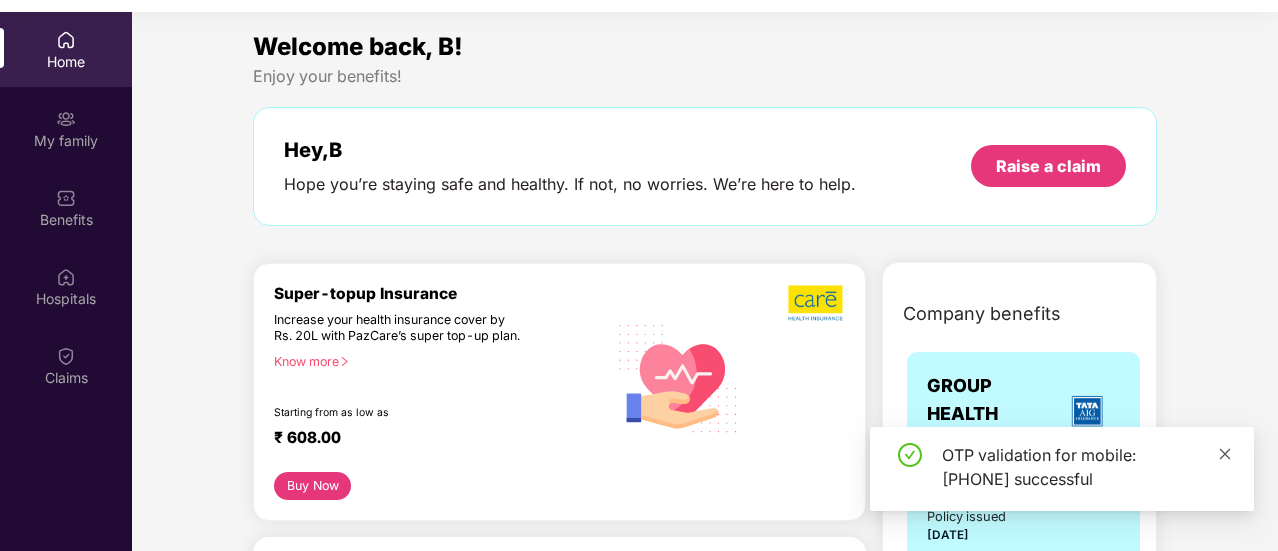 click 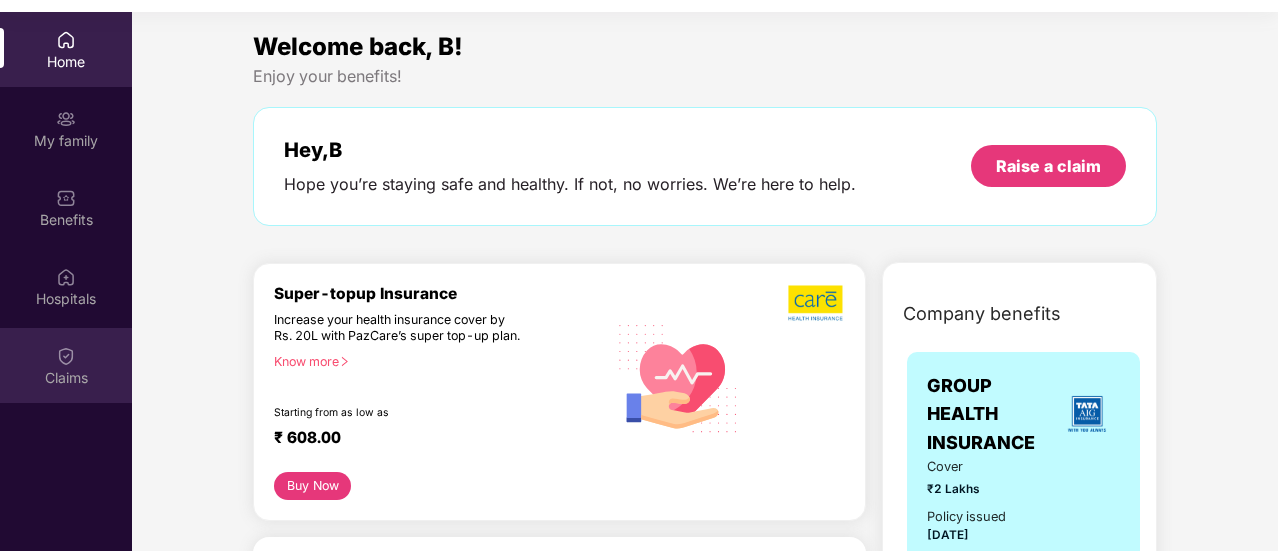 click on "Claims" at bounding box center [66, 378] 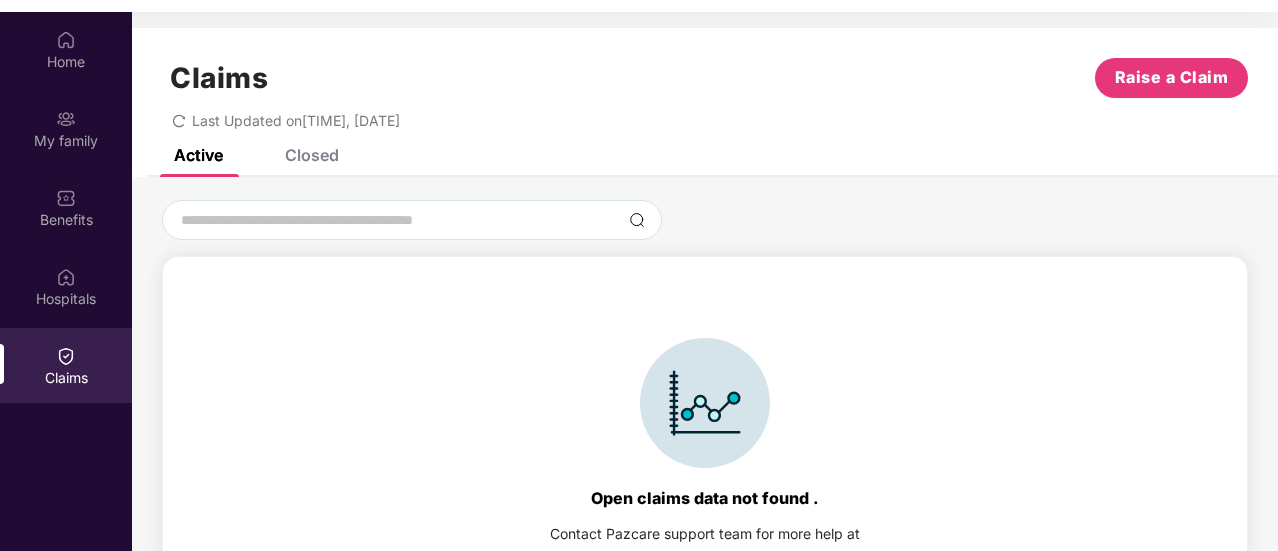 click on "Closed" at bounding box center [312, 155] 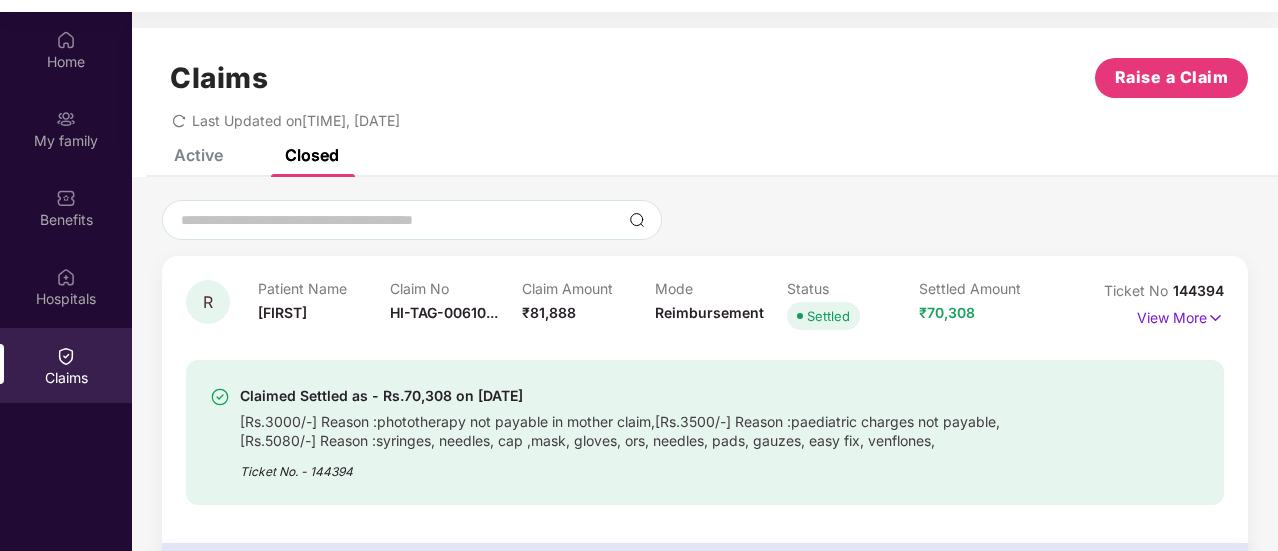 scroll, scrollTop: 56, scrollLeft: 0, axis: vertical 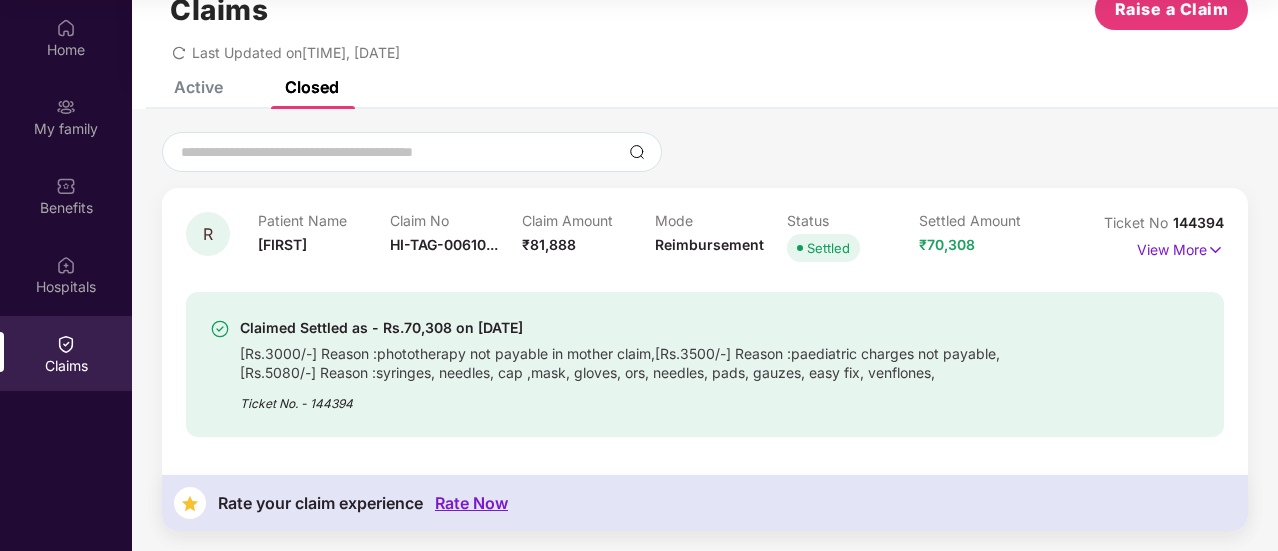 click on "Rate Now" at bounding box center [471, 503] 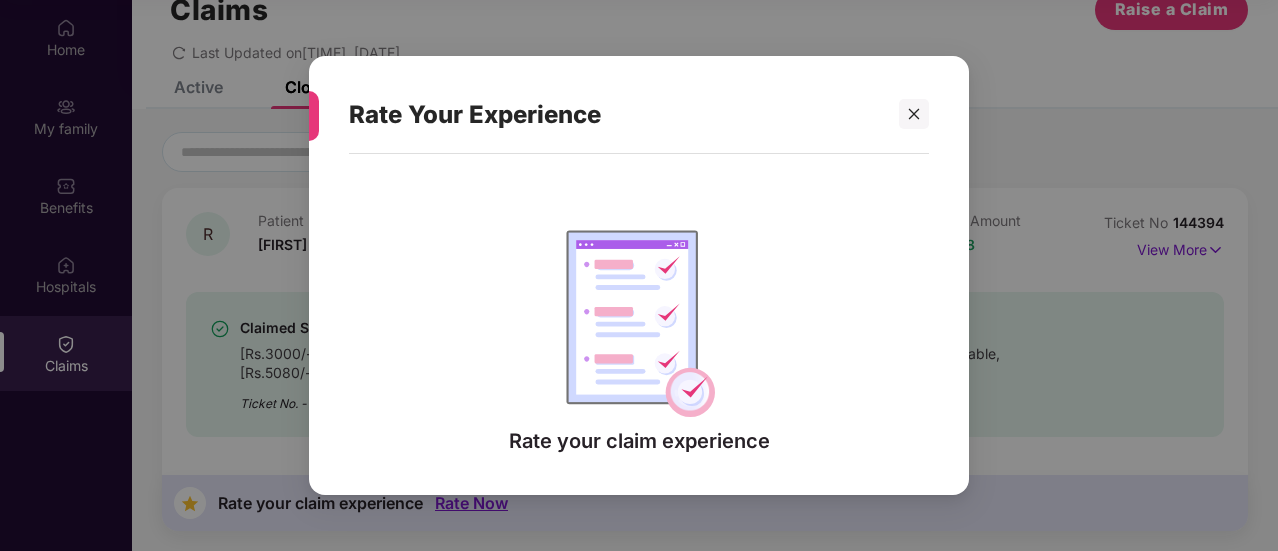 scroll, scrollTop: 238, scrollLeft: 0, axis: vertical 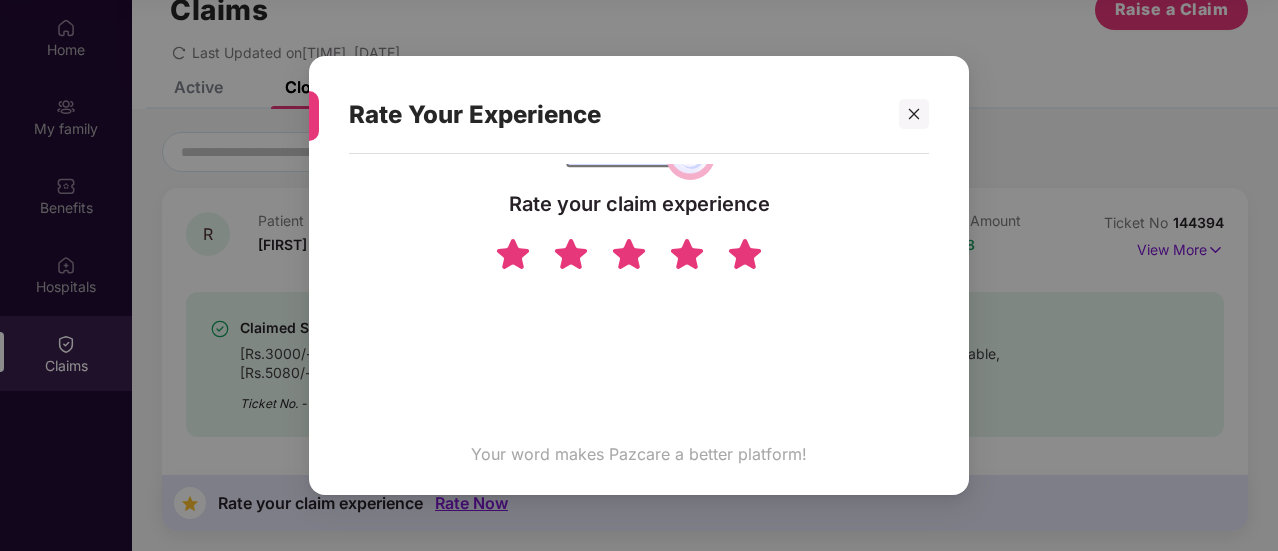 click at bounding box center (745, 253) 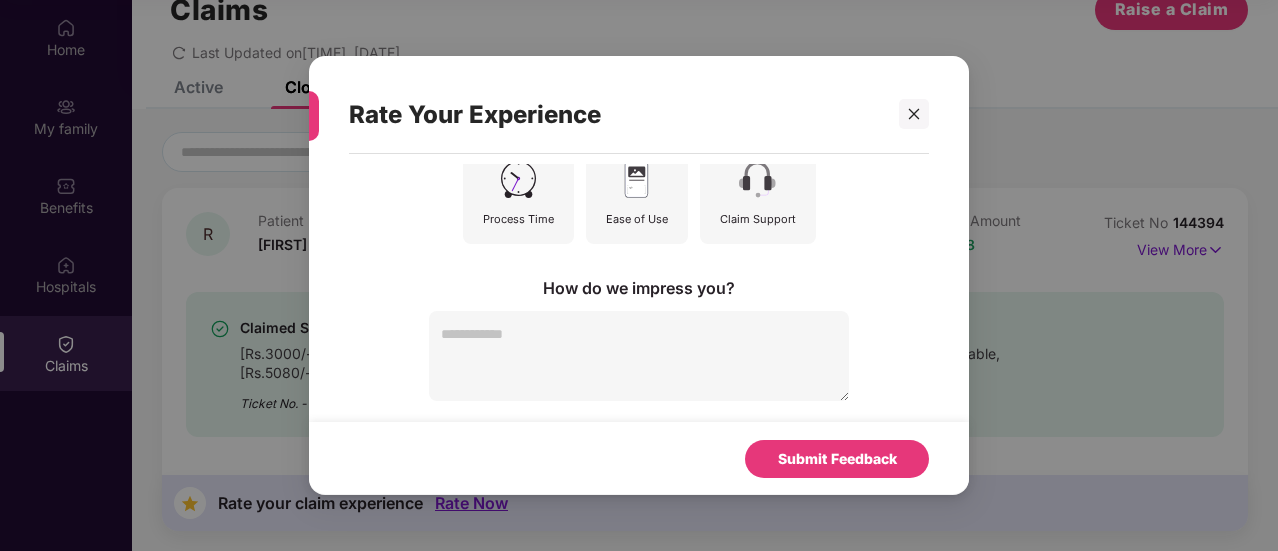 scroll, scrollTop: 138, scrollLeft: 0, axis: vertical 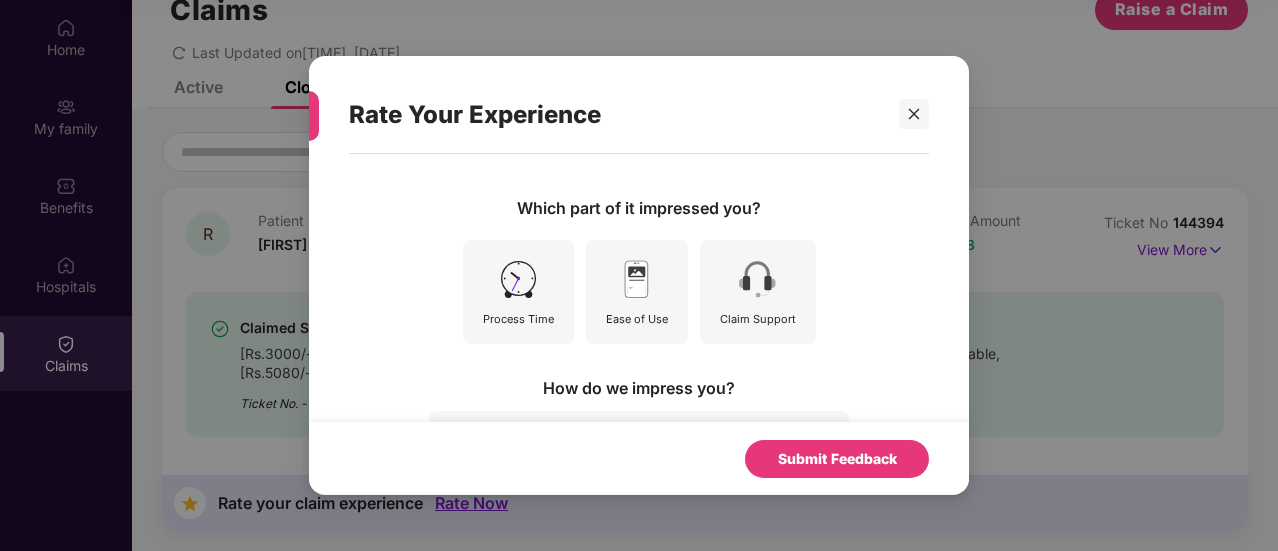 click at bounding box center [518, 279] 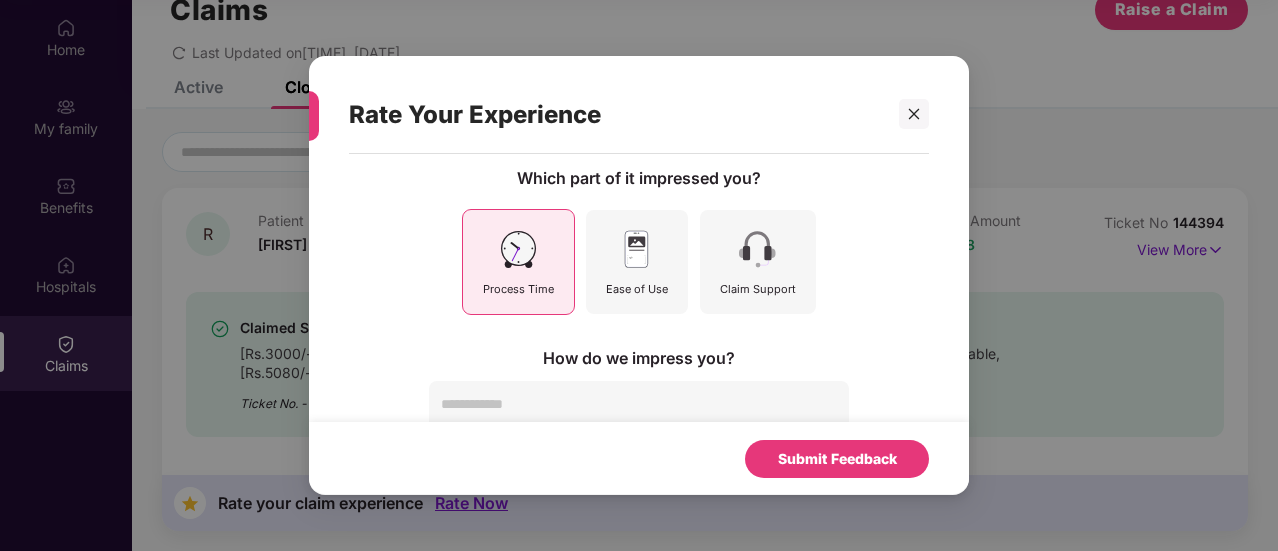 scroll, scrollTop: 138, scrollLeft: 0, axis: vertical 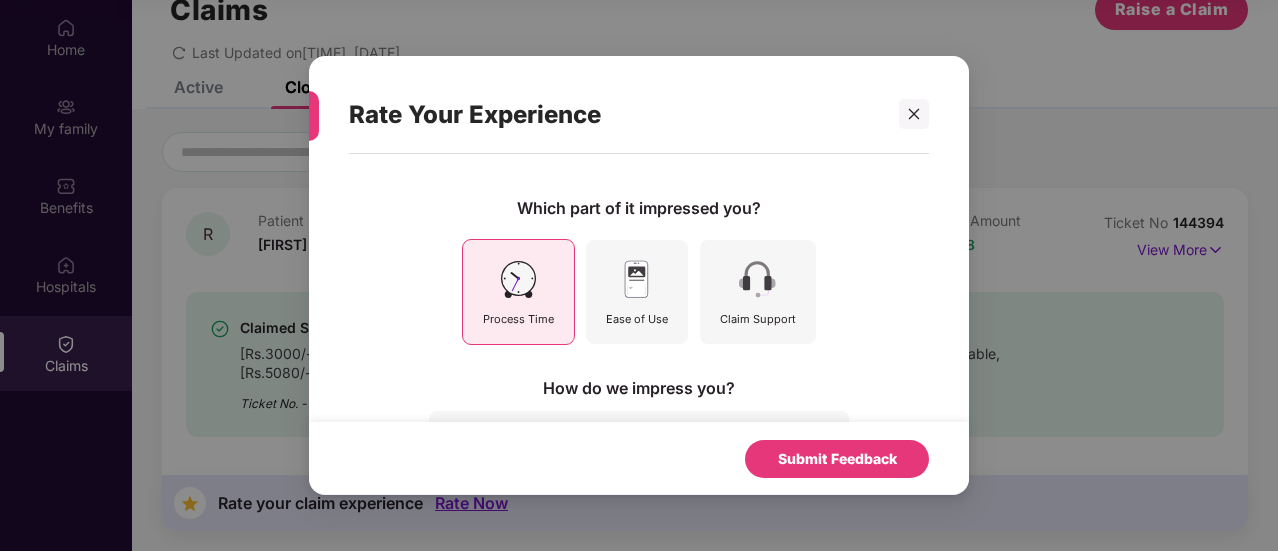 click at bounding box center [636, 279] 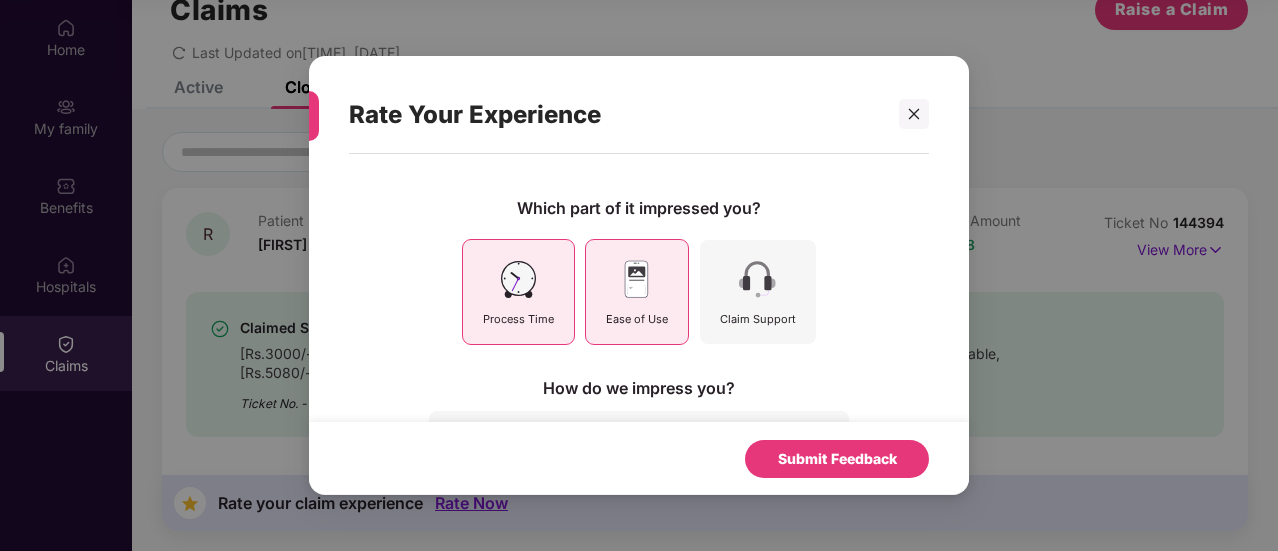 click at bounding box center (757, 279) 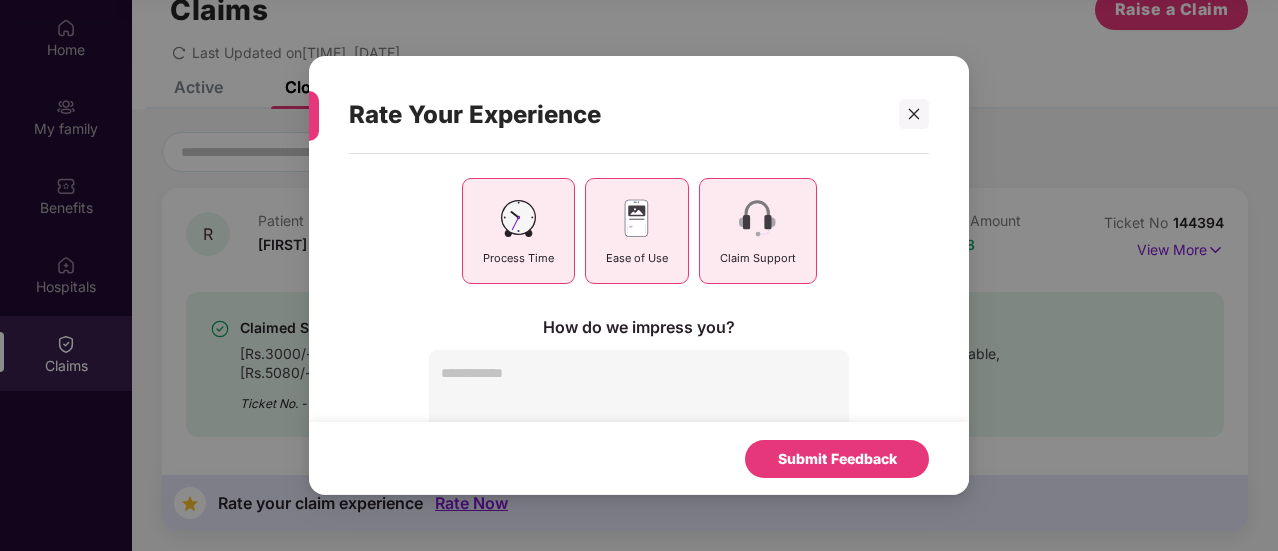scroll, scrollTop: 246, scrollLeft: 0, axis: vertical 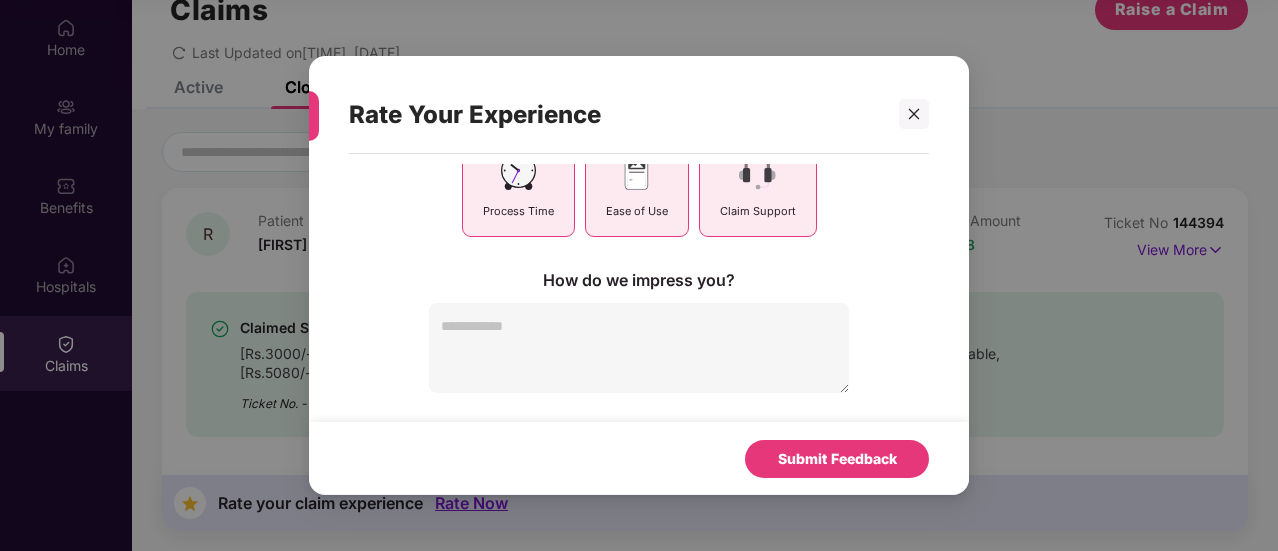 click at bounding box center [639, 348] 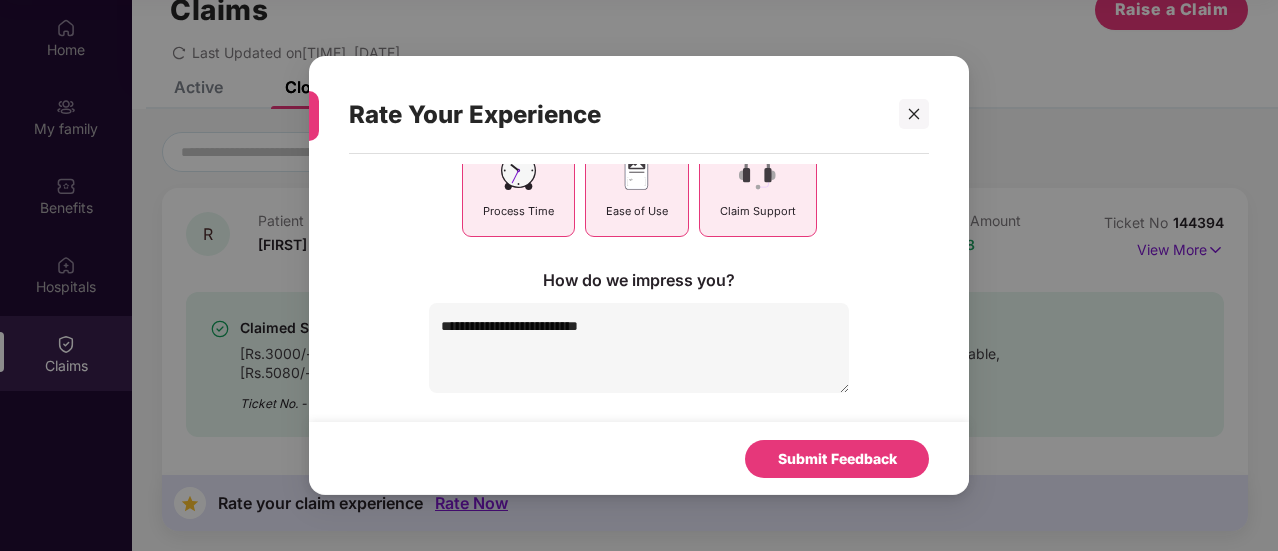 click on "**********" at bounding box center [639, 348] 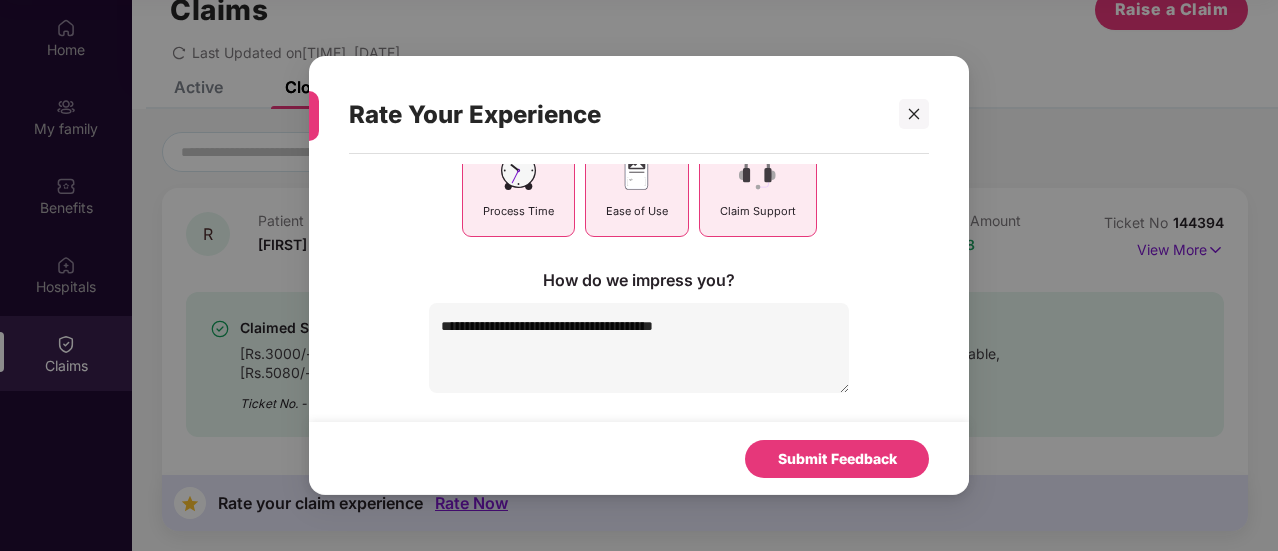 click on "**********" at bounding box center [639, 348] 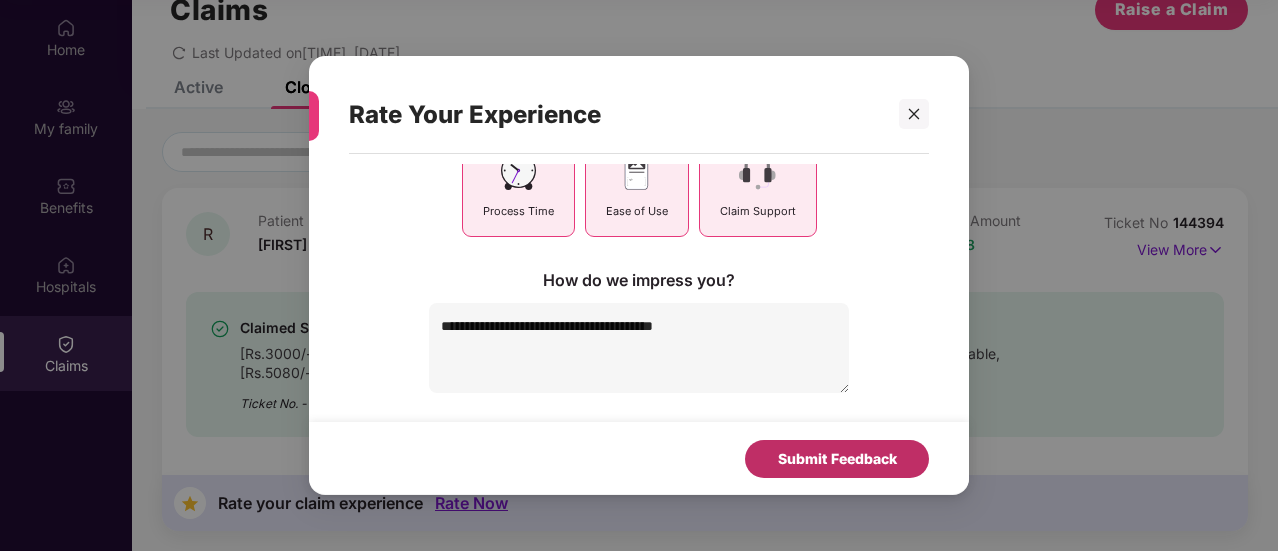 type on "**********" 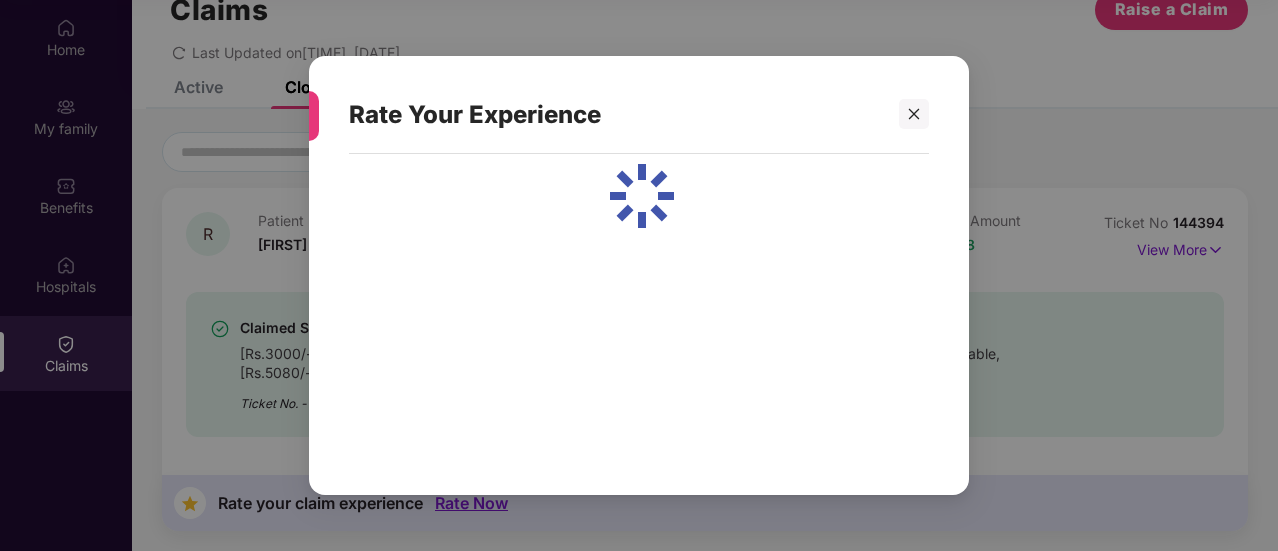 scroll, scrollTop: 216, scrollLeft: 0, axis: vertical 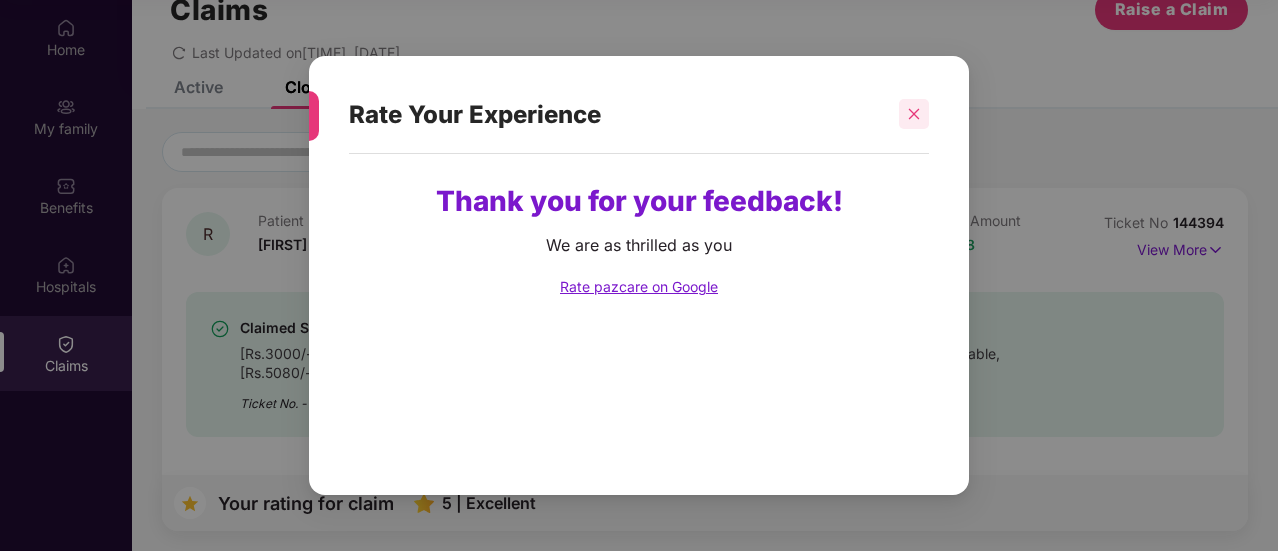 click 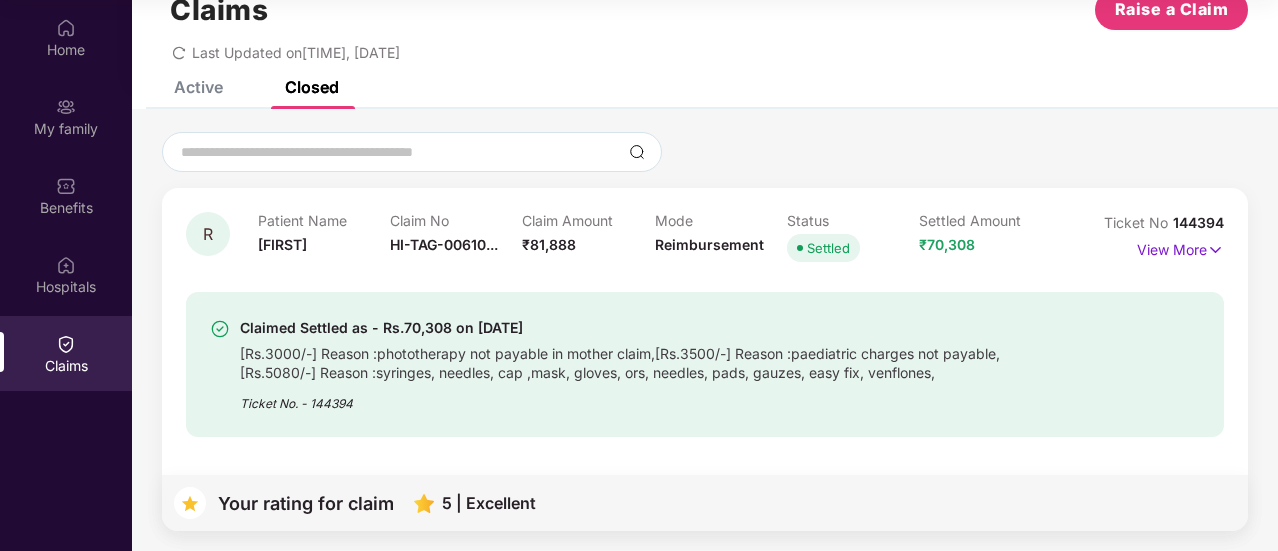 scroll, scrollTop: 0, scrollLeft: 0, axis: both 